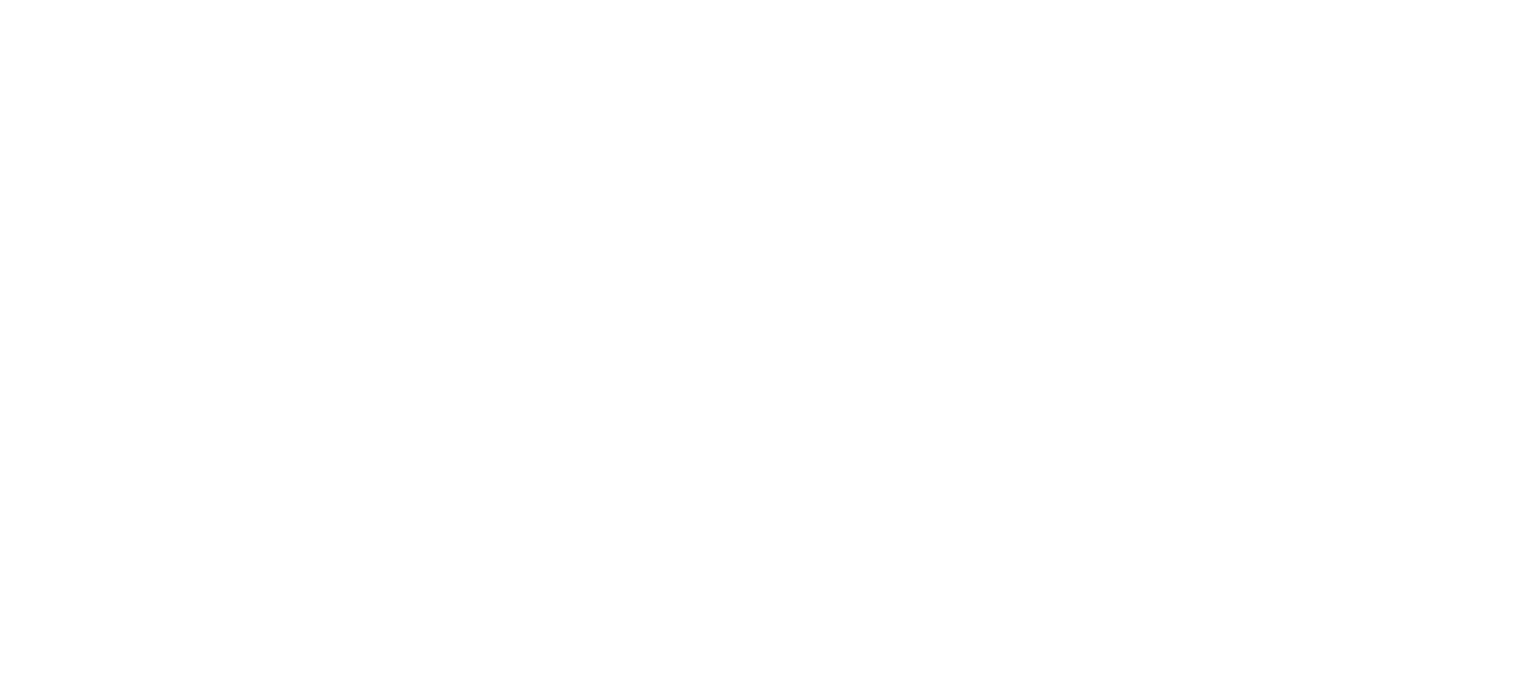 scroll, scrollTop: 0, scrollLeft: 0, axis: both 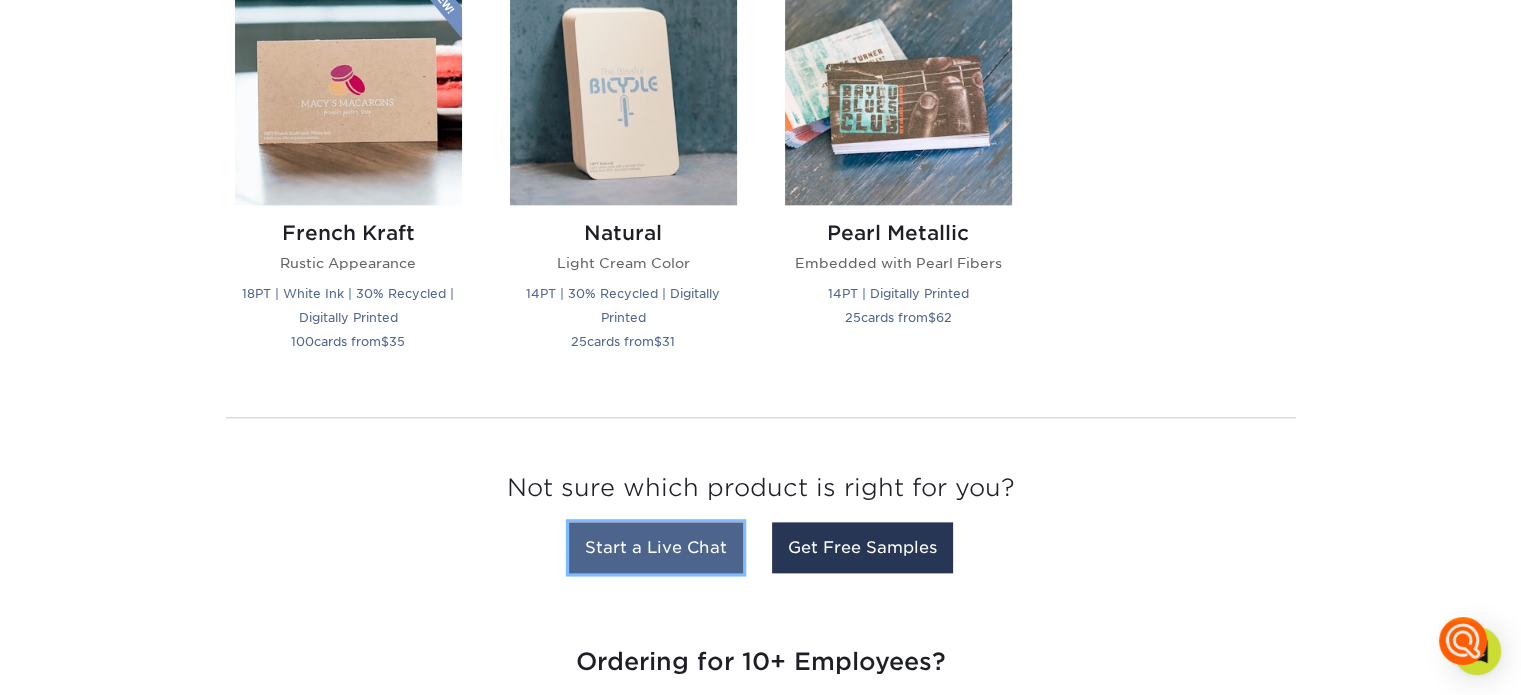 click on "Start a Live Chat" at bounding box center [656, 547] 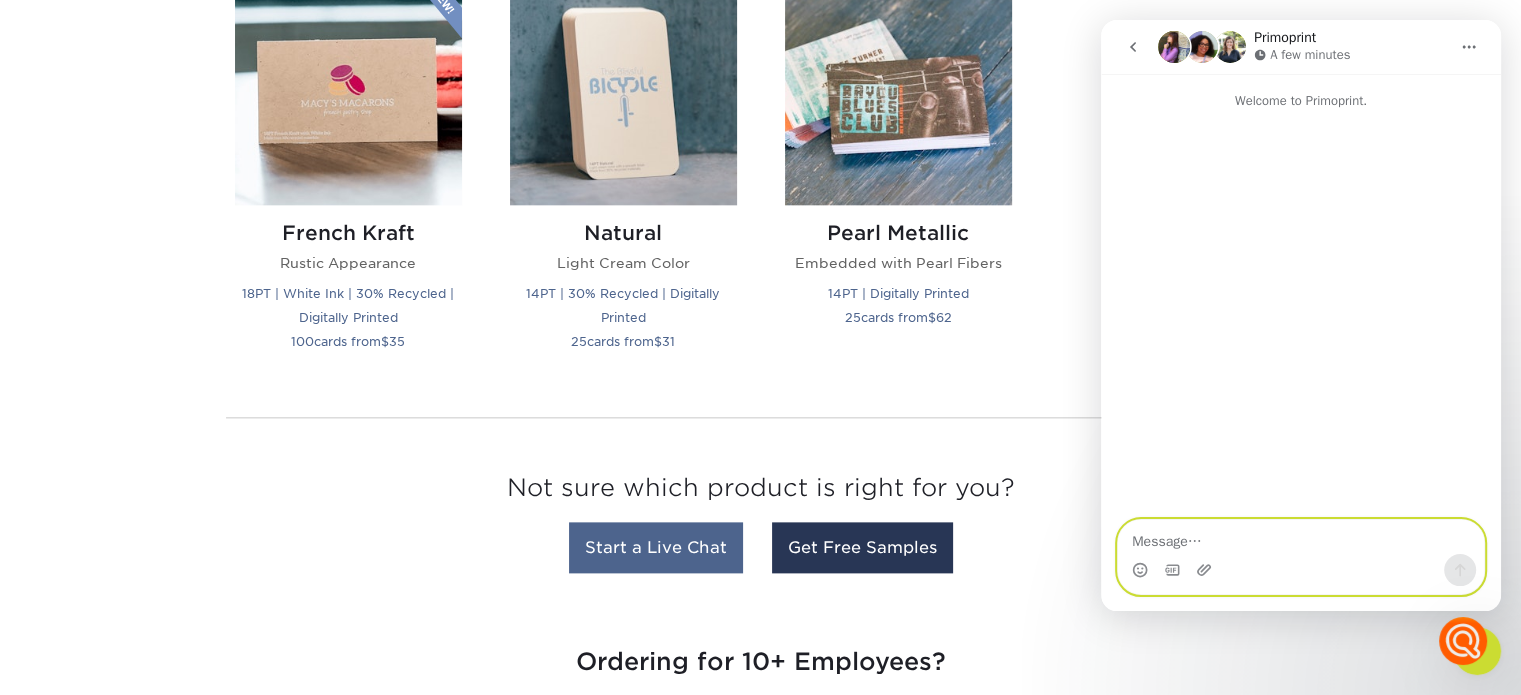 scroll, scrollTop: 0, scrollLeft: 0, axis: both 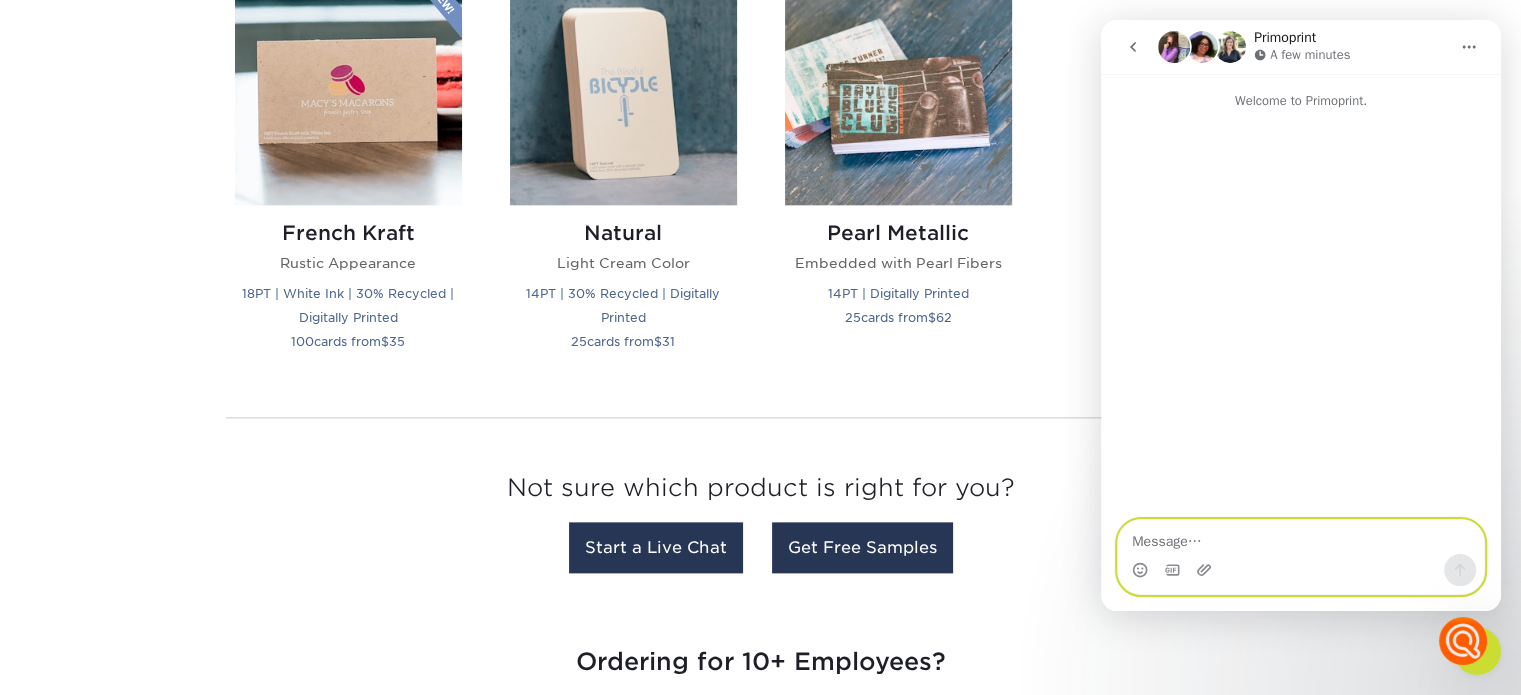 click at bounding box center (1301, 537) 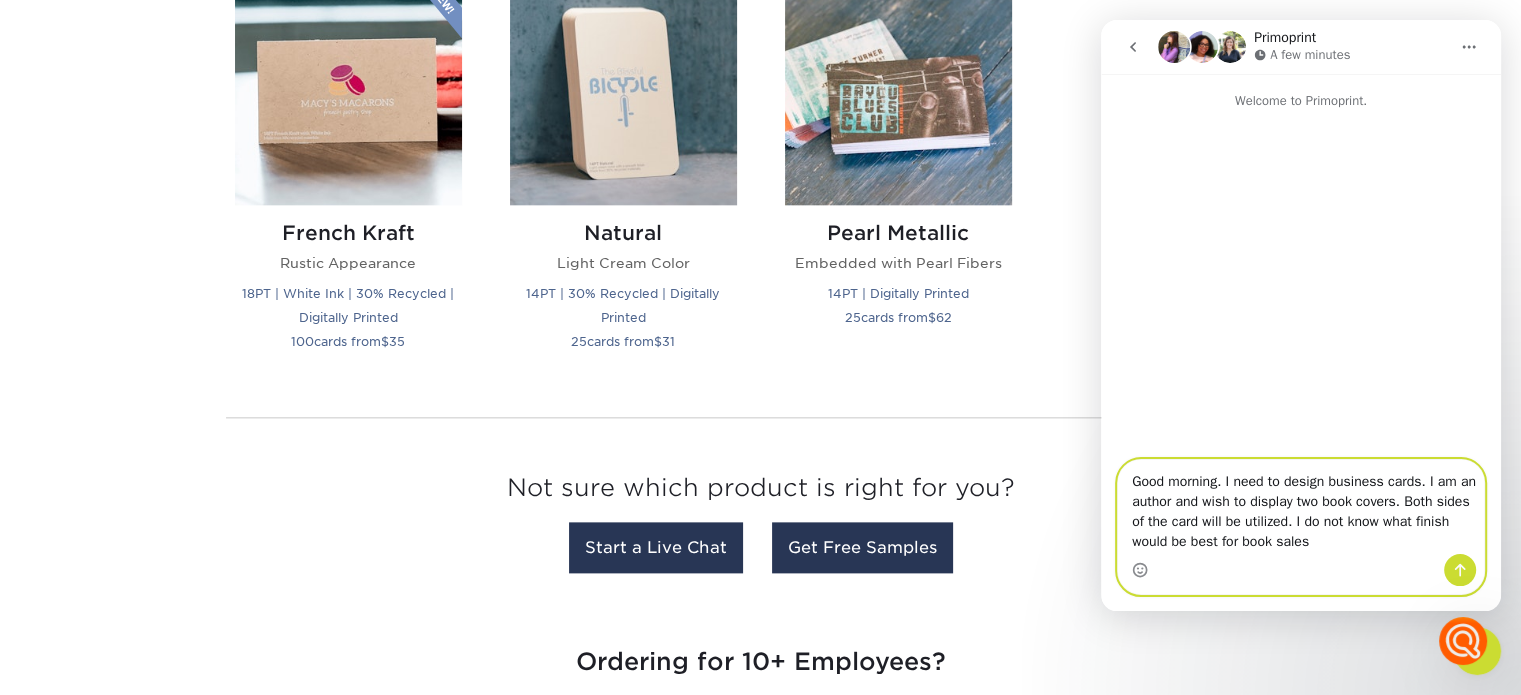 type on "Good morning. I need to design business cards. I am an author and wish to display two book covers. Both sides of the card will be utilized. I do not know what finish would be best for book sales." 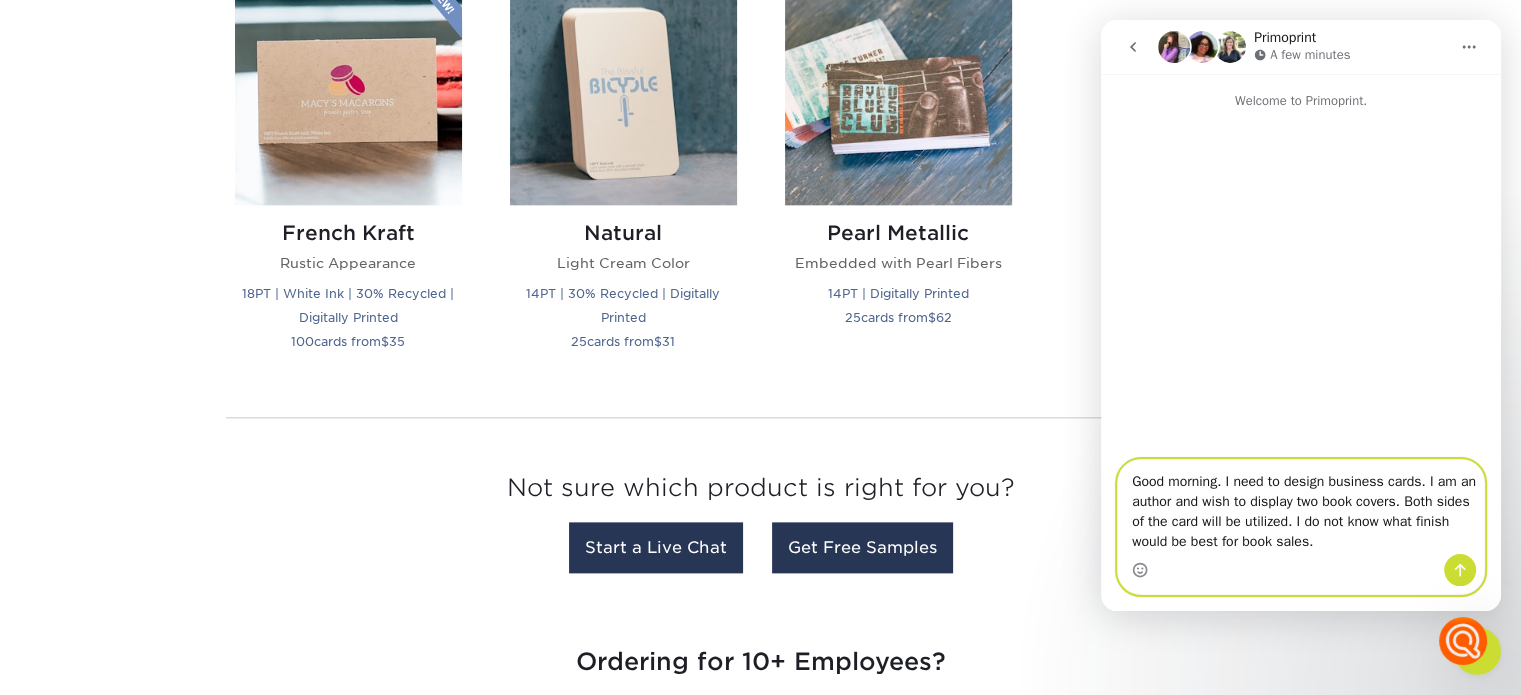 type 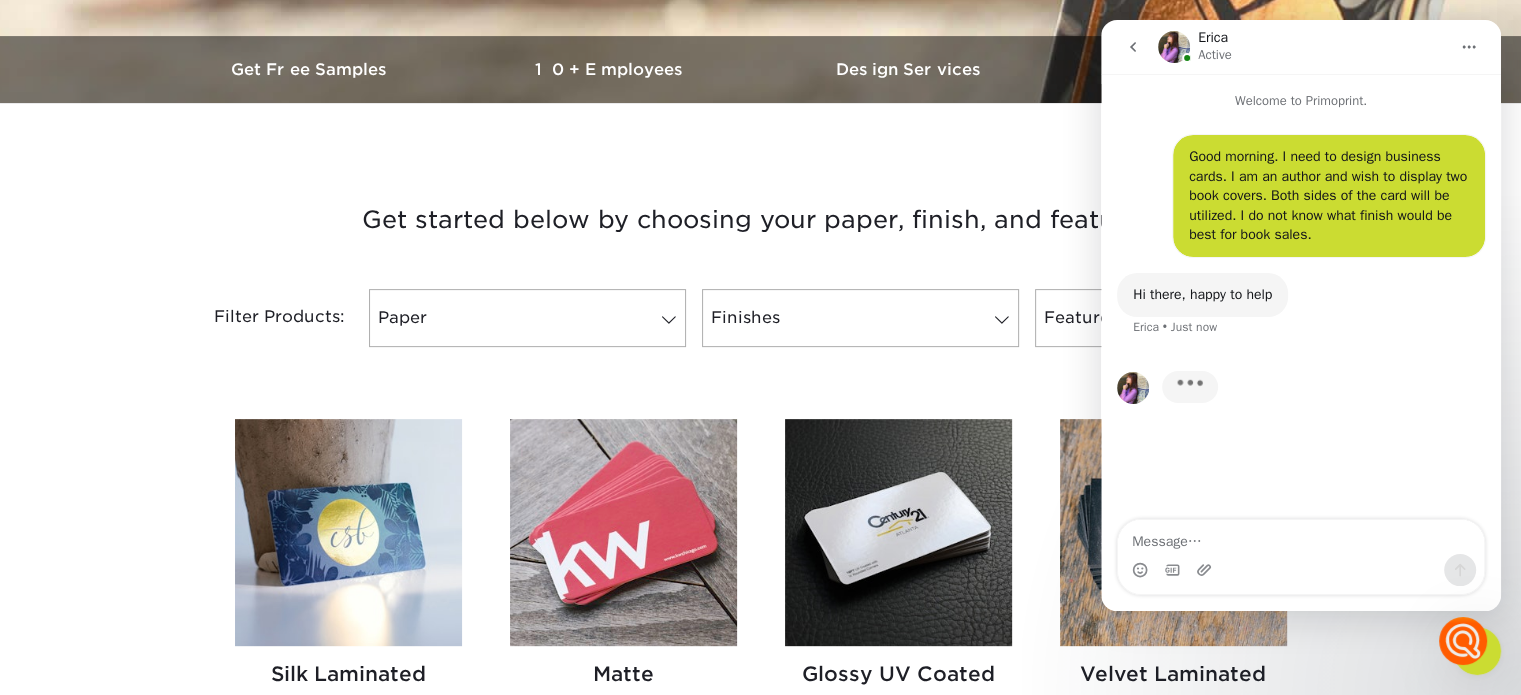 scroll, scrollTop: 600, scrollLeft: 0, axis: vertical 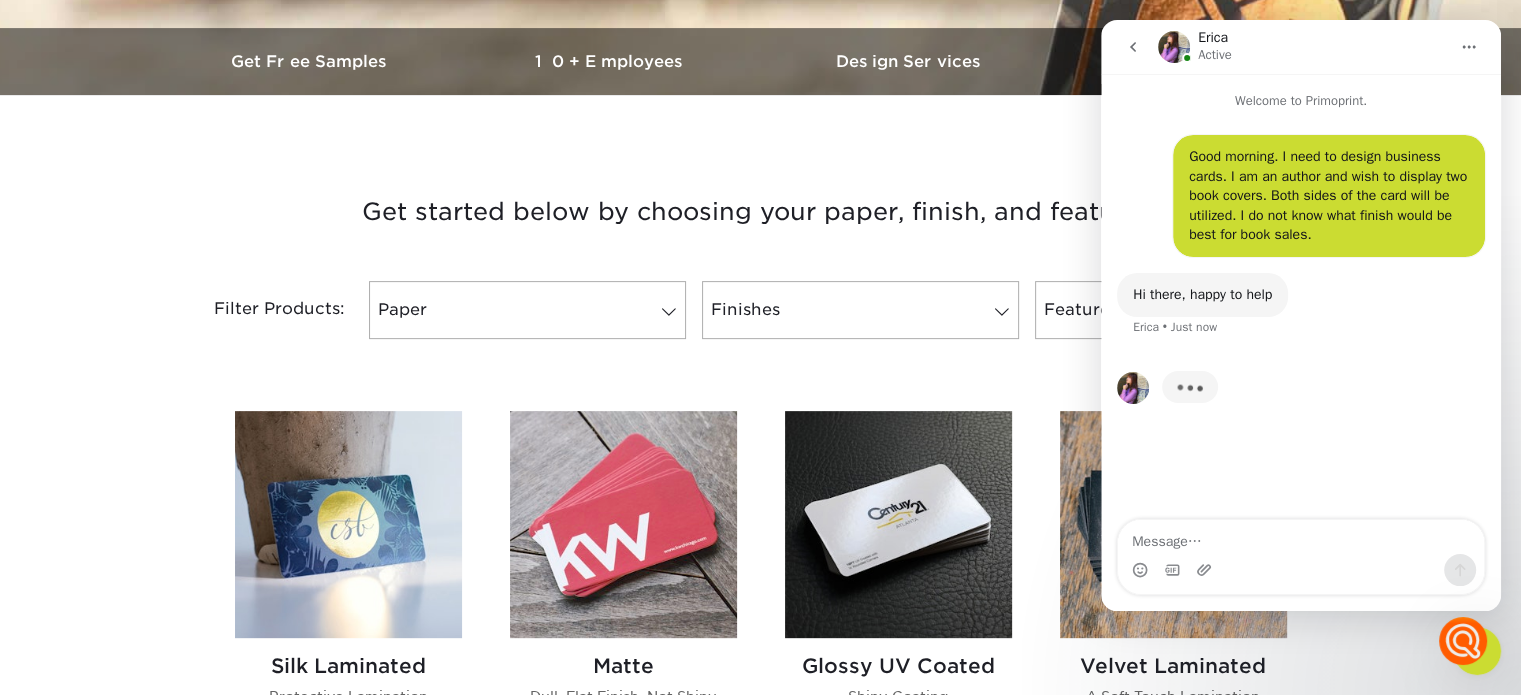 click at bounding box center [1173, 524] 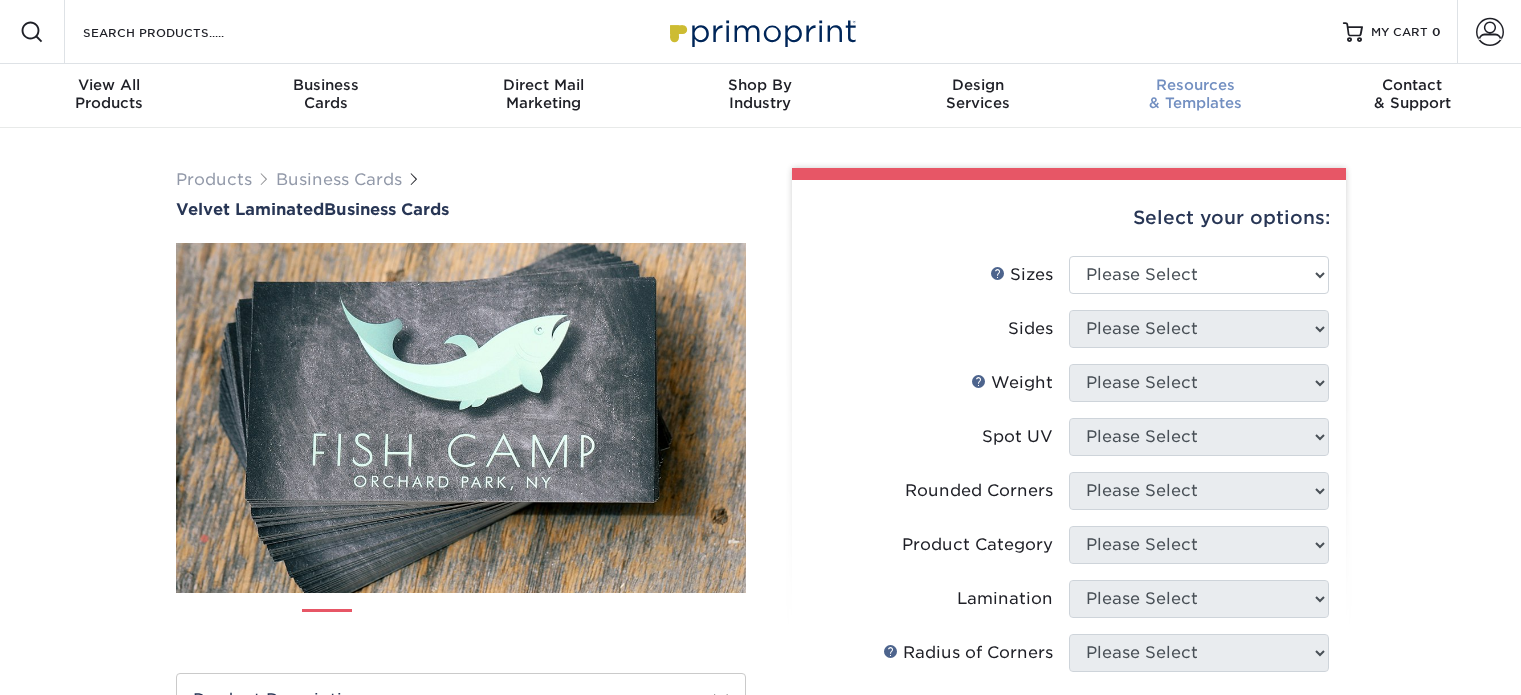 scroll, scrollTop: 0, scrollLeft: 0, axis: both 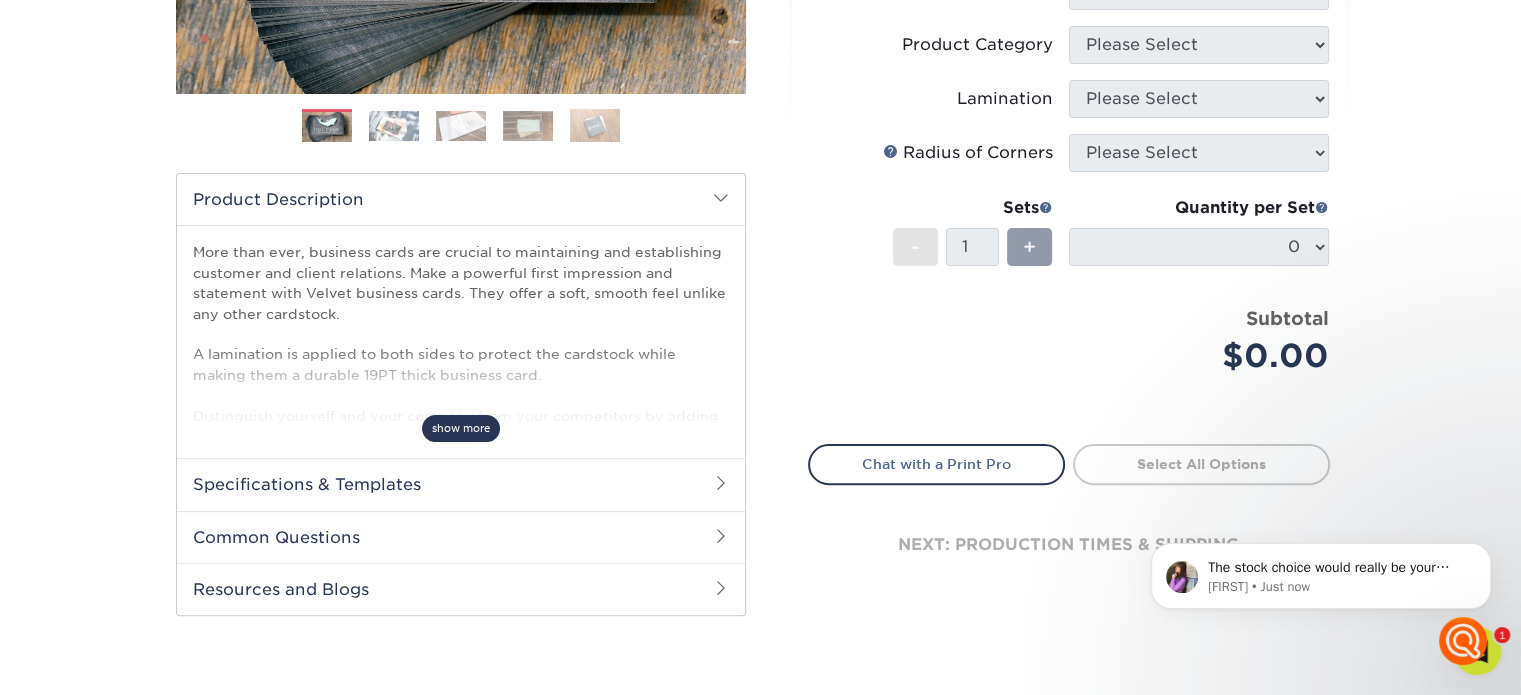 click on "show more" at bounding box center (461, 428) 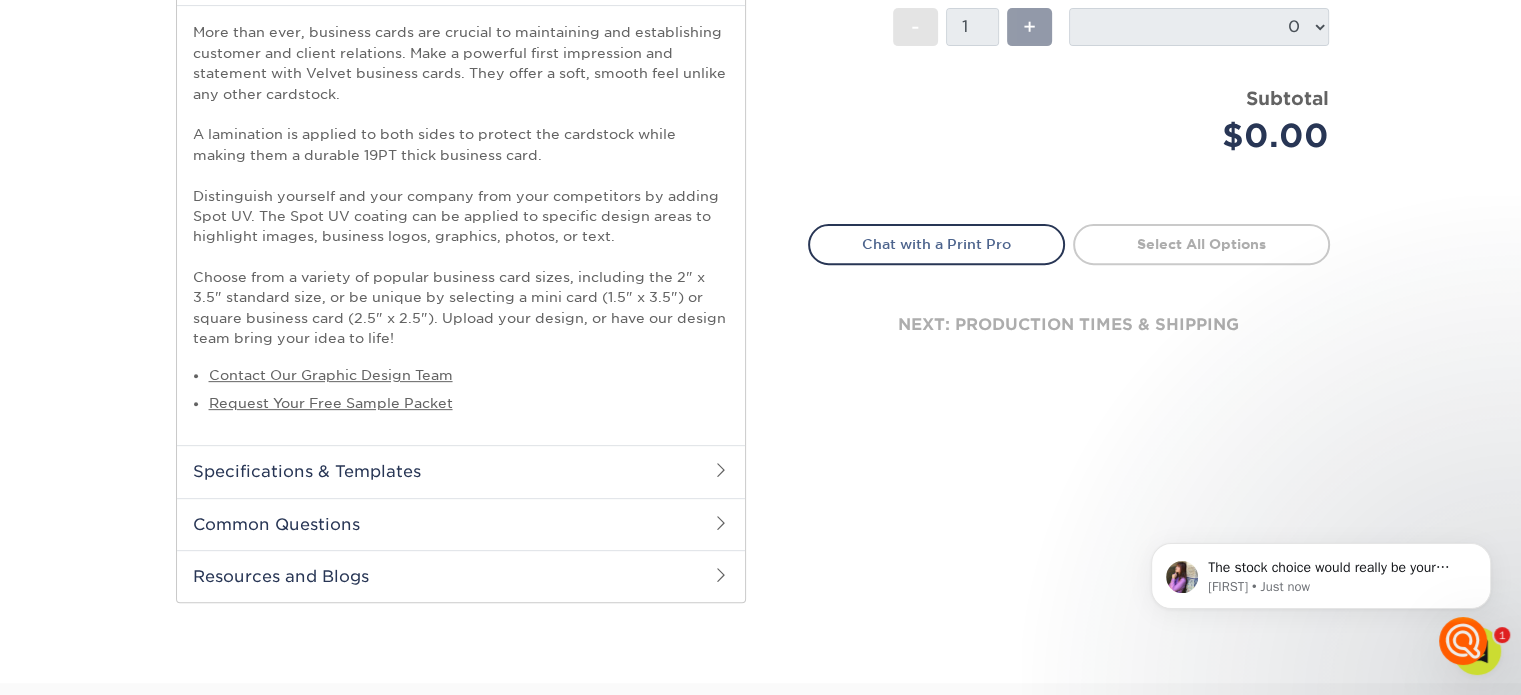scroll, scrollTop: 800, scrollLeft: 0, axis: vertical 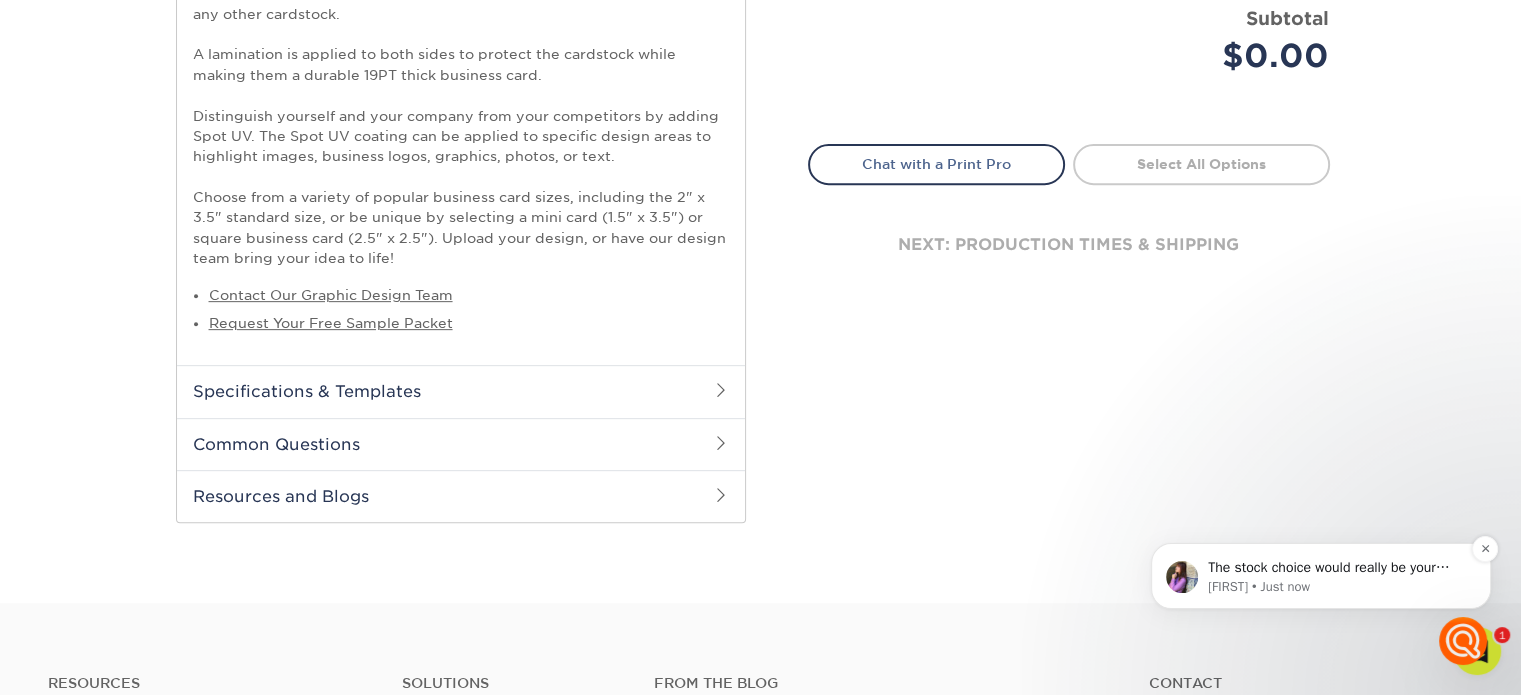 click on "The stock choice would really be your personal choice. I would be happy to have a sample pack sent out to you, this way you can see/feel the stocks in person" at bounding box center [1337, 568] 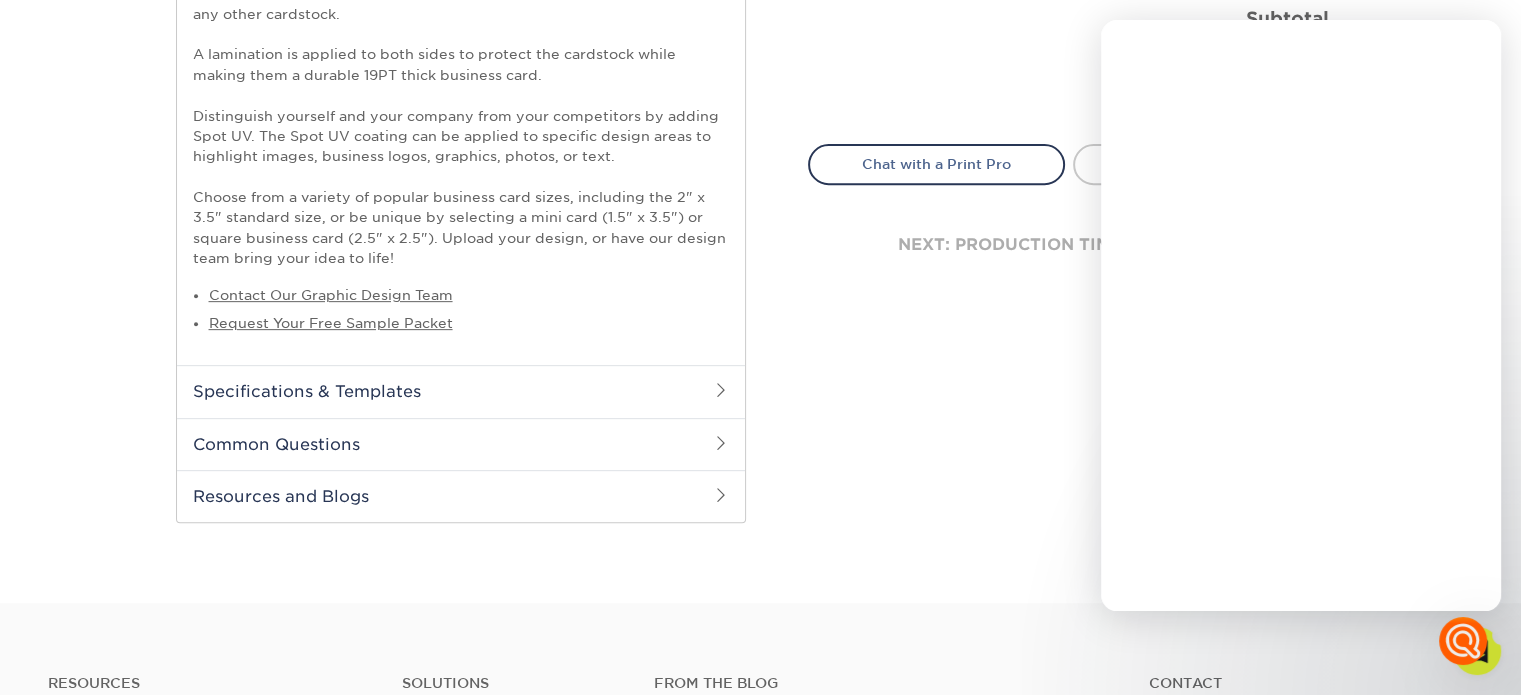 scroll, scrollTop: 0, scrollLeft: 0, axis: both 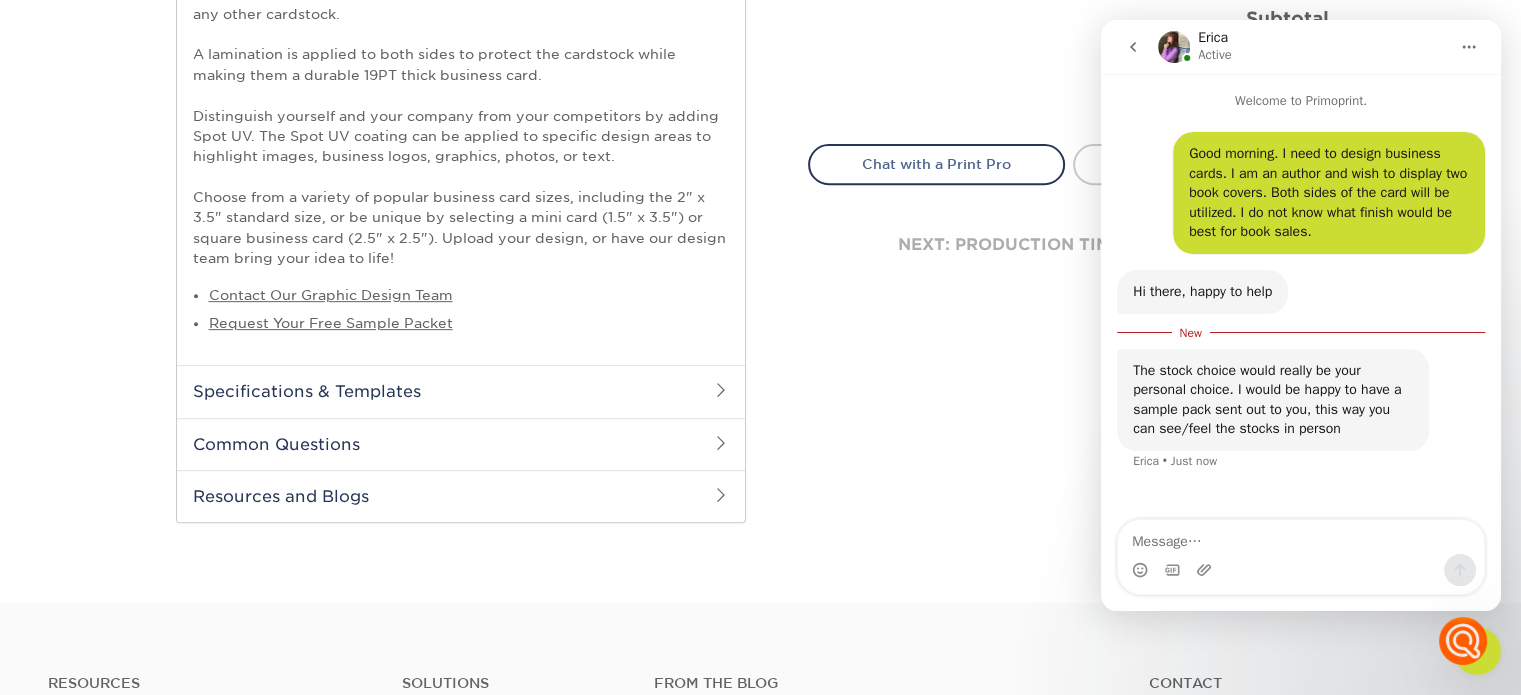 click at bounding box center (1301, 537) 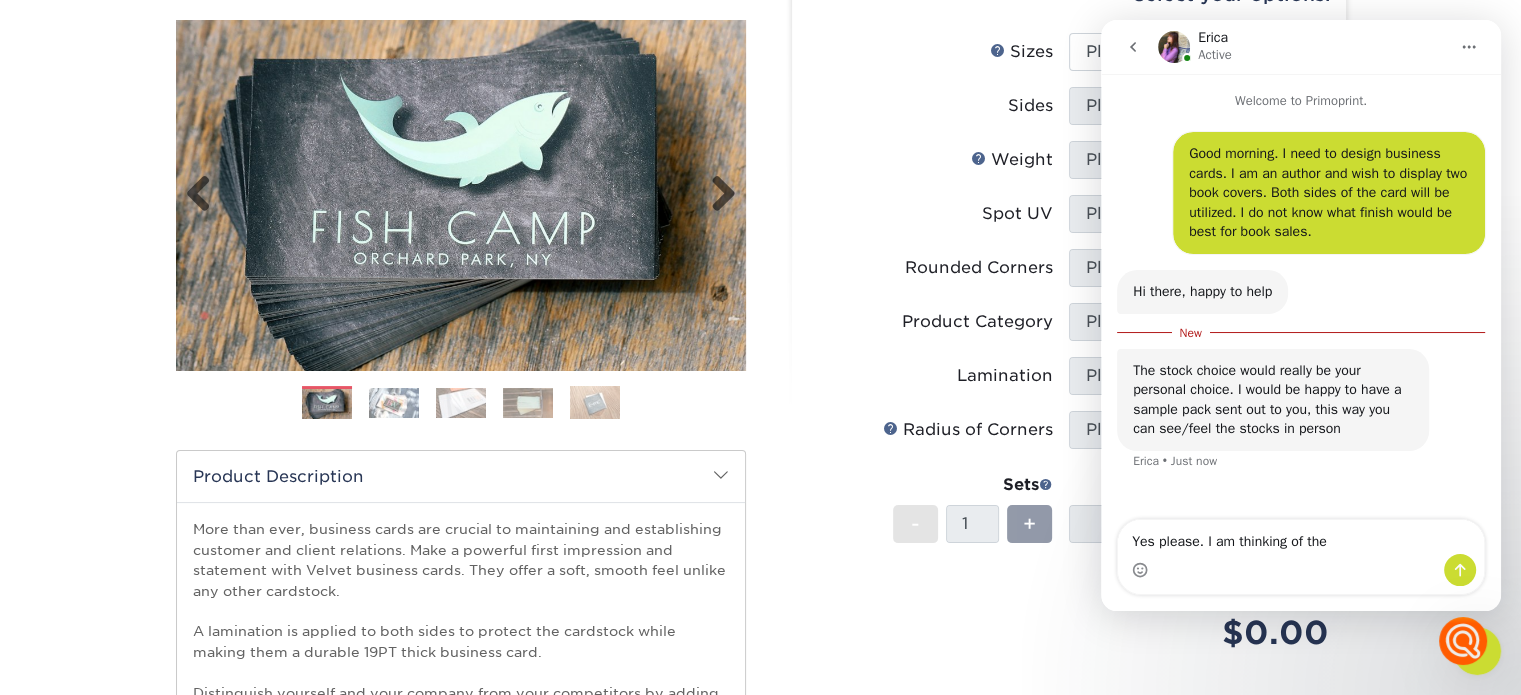 scroll, scrollTop: 200, scrollLeft: 0, axis: vertical 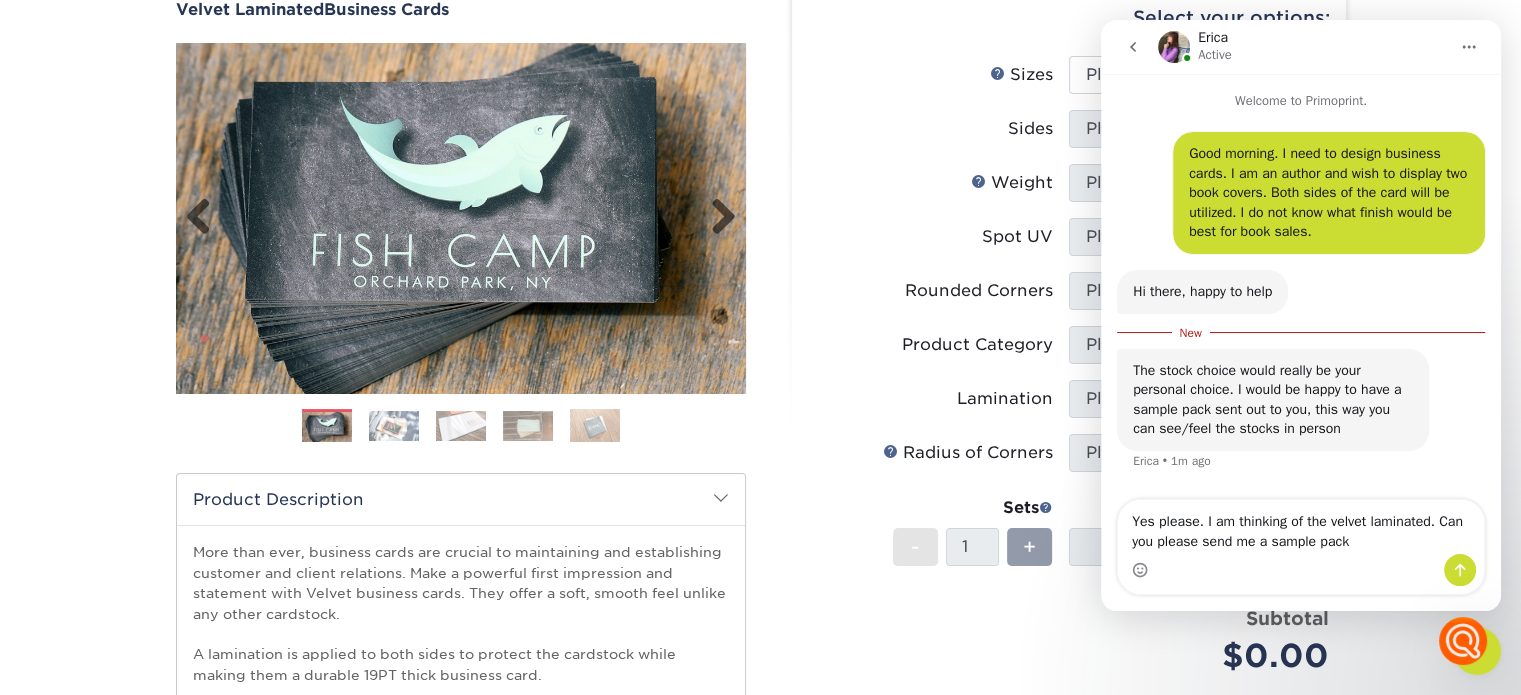 type on "Yes please. I am thinking of the velvet laminated. Can you please send me a sample pack." 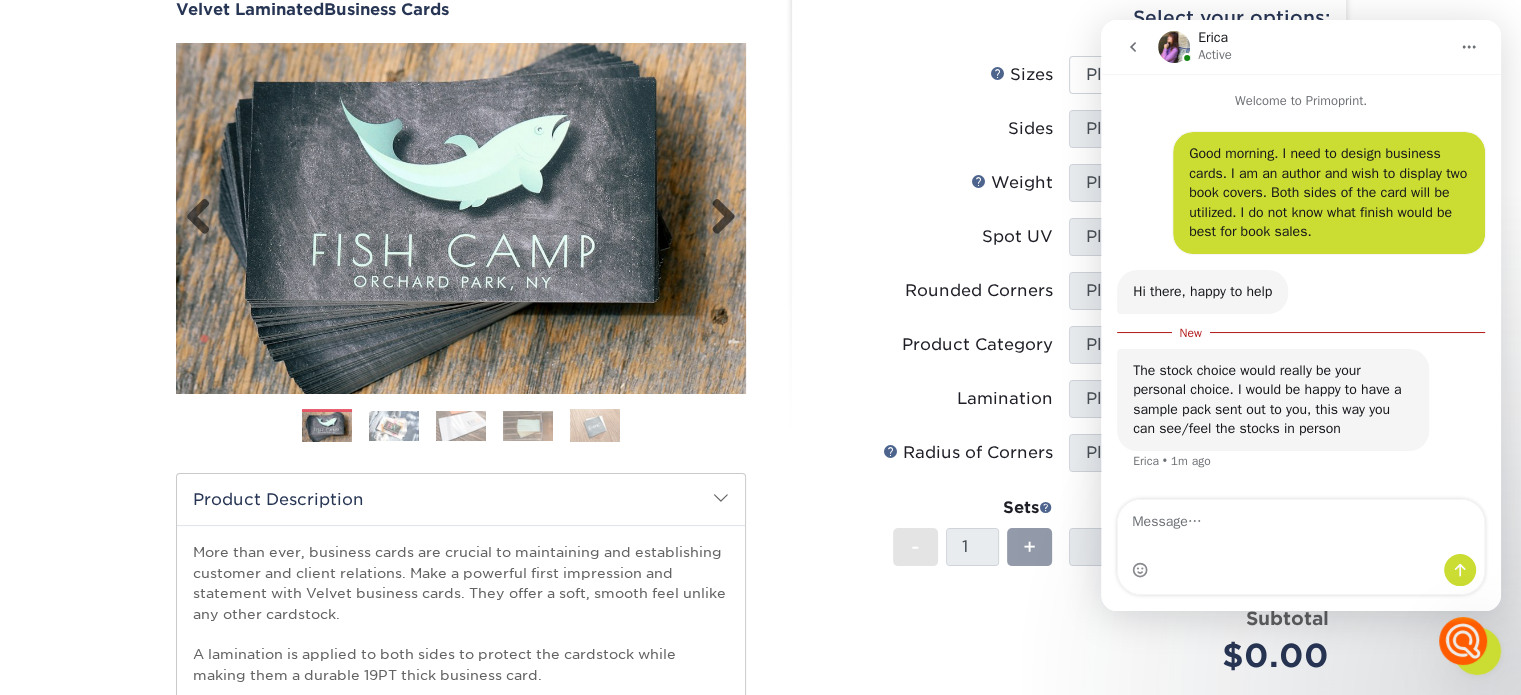 scroll, scrollTop: 2, scrollLeft: 0, axis: vertical 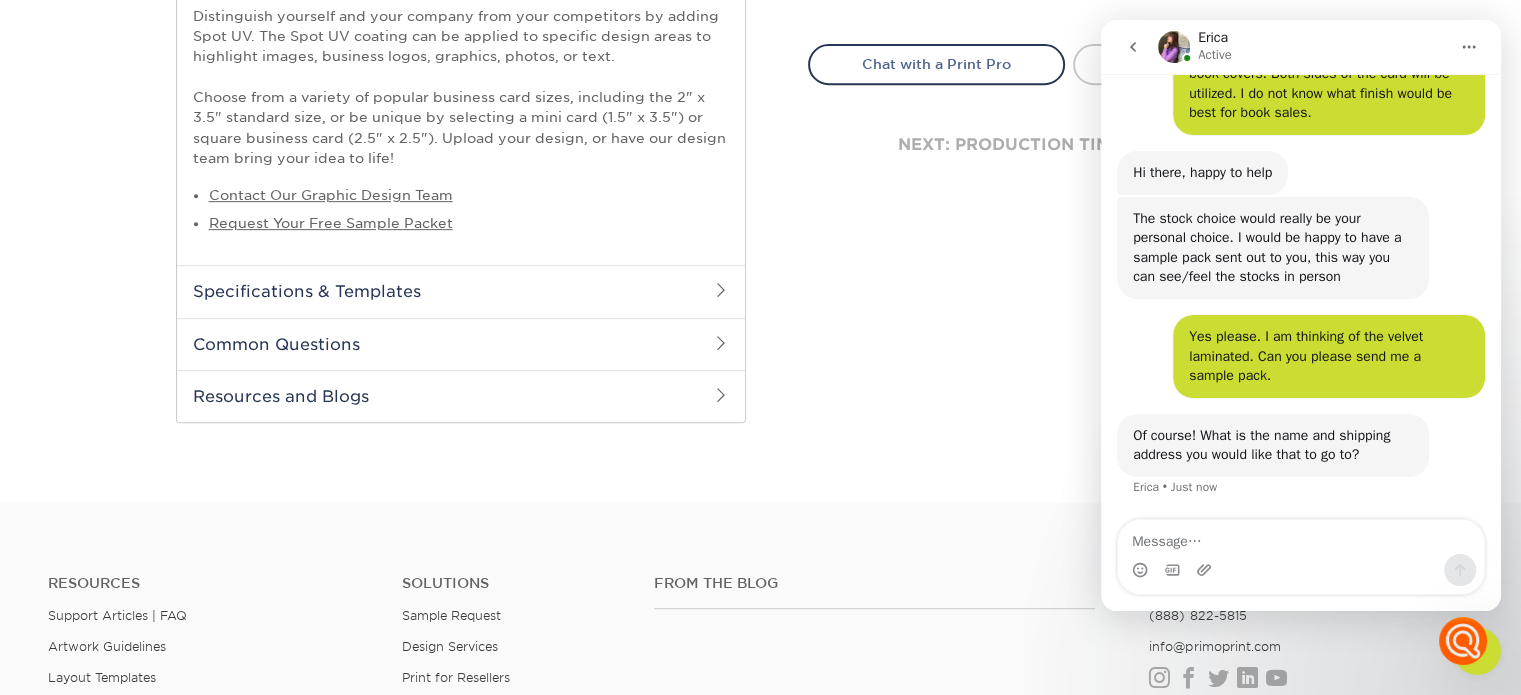 click at bounding box center (1301, 537) 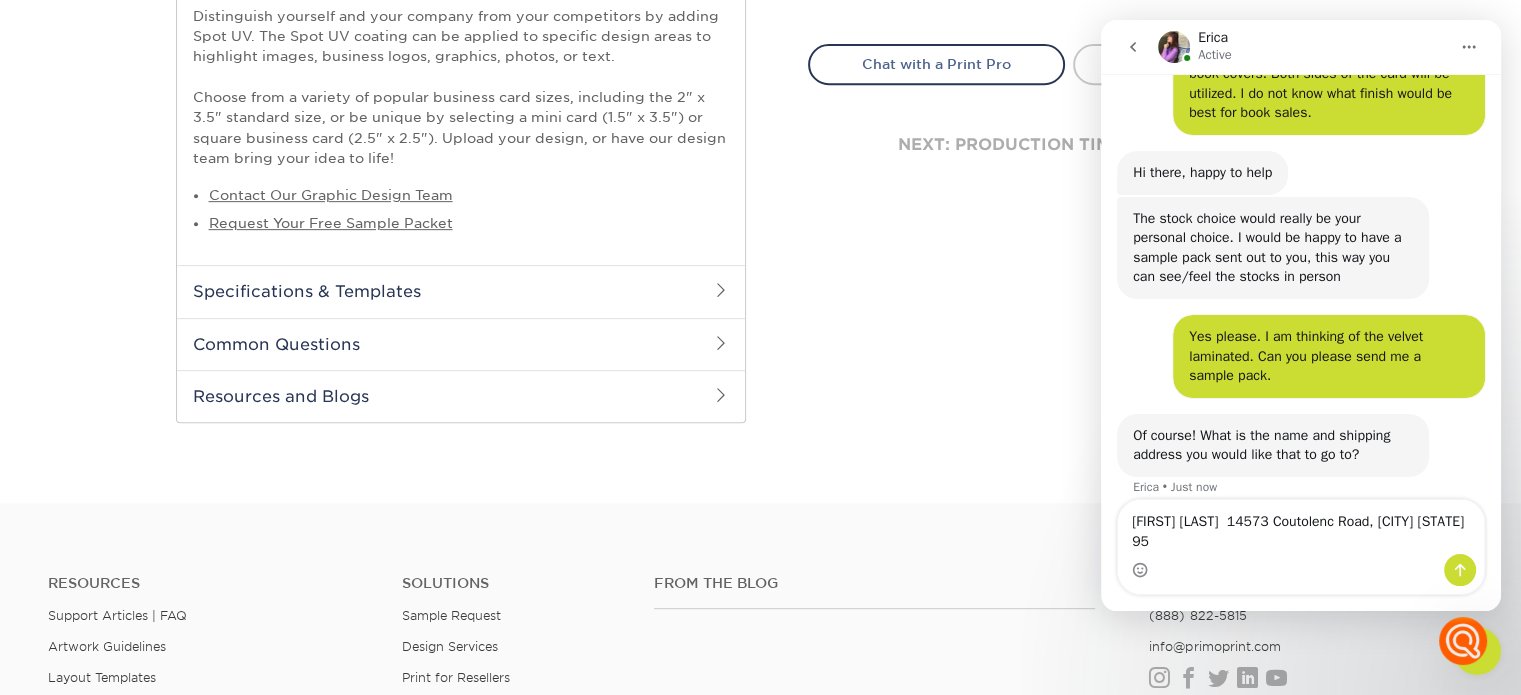 scroll, scrollTop: 140, scrollLeft: 0, axis: vertical 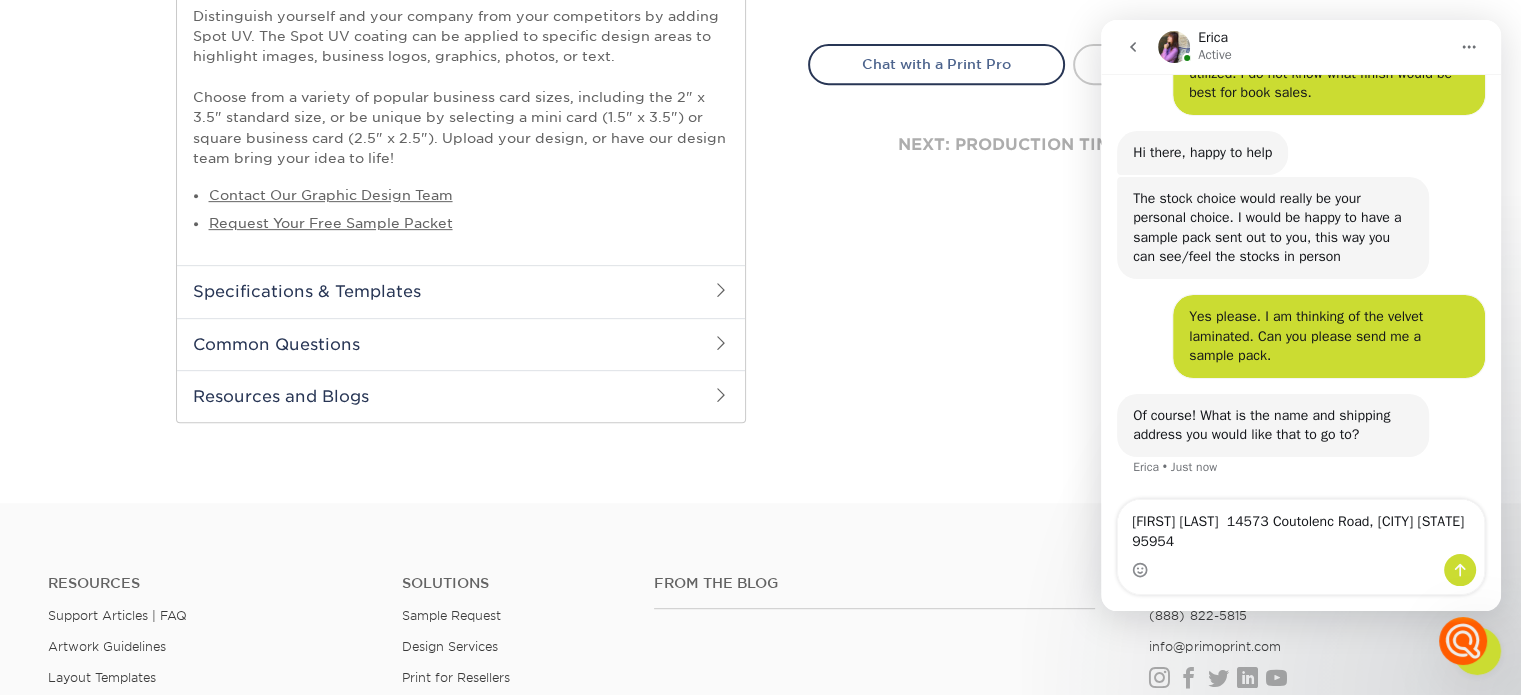 type on "M. Day Hampton  14573 Coutolenc Road, Magalia CA 95954" 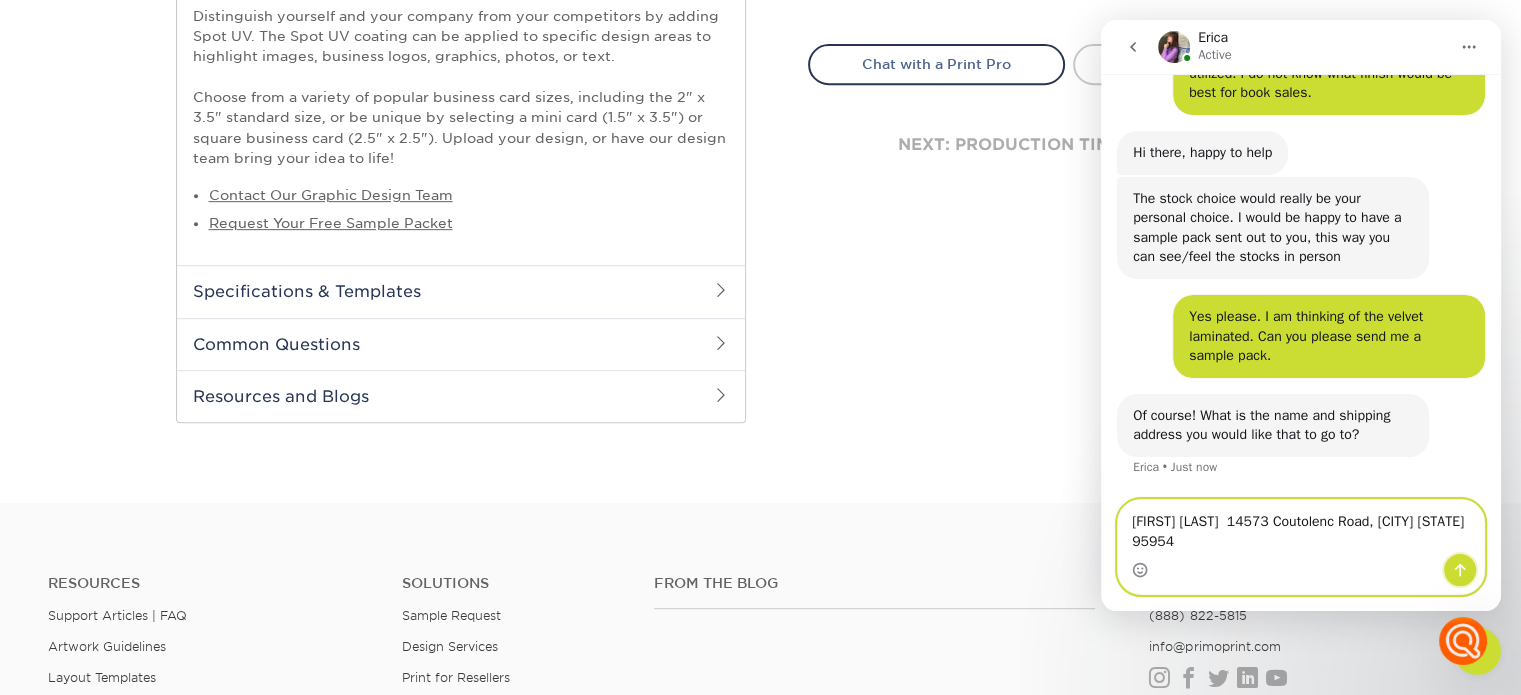 click 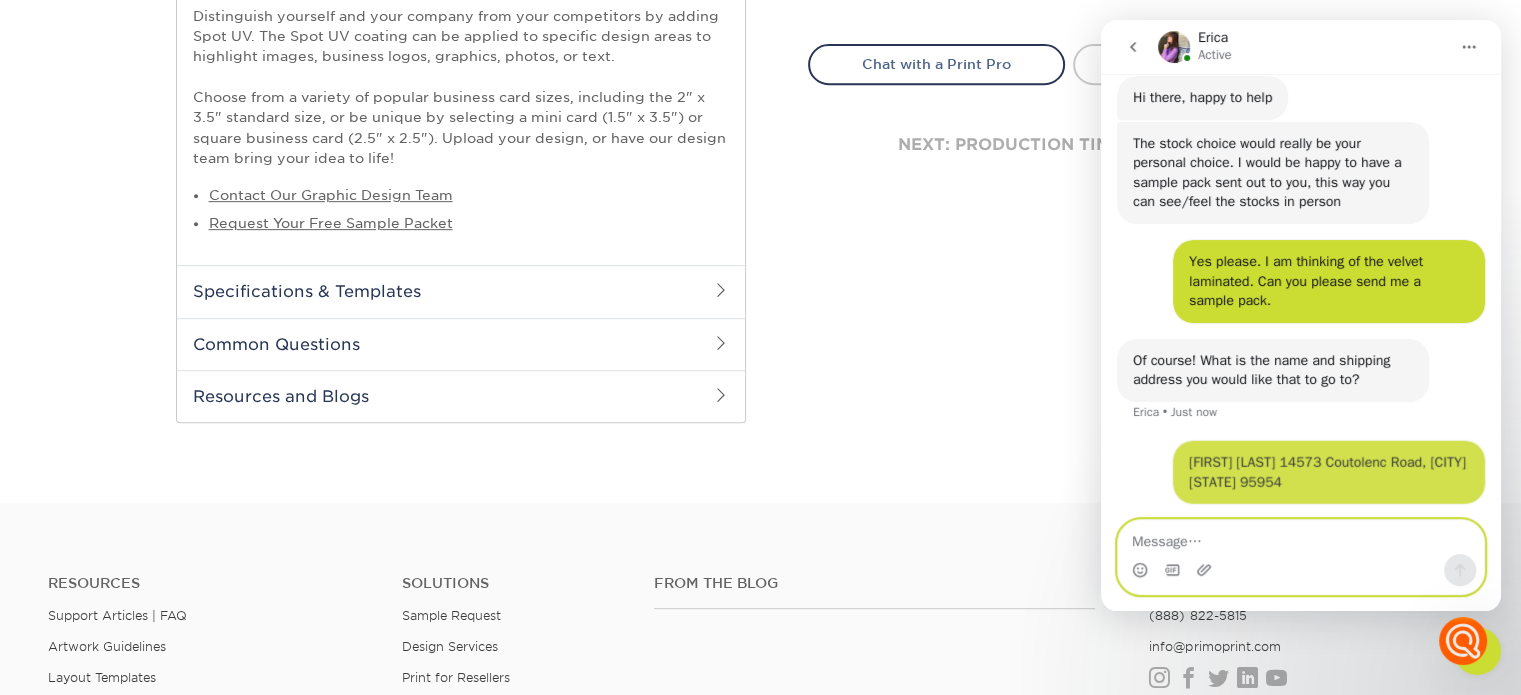 scroll, scrollTop: 200, scrollLeft: 0, axis: vertical 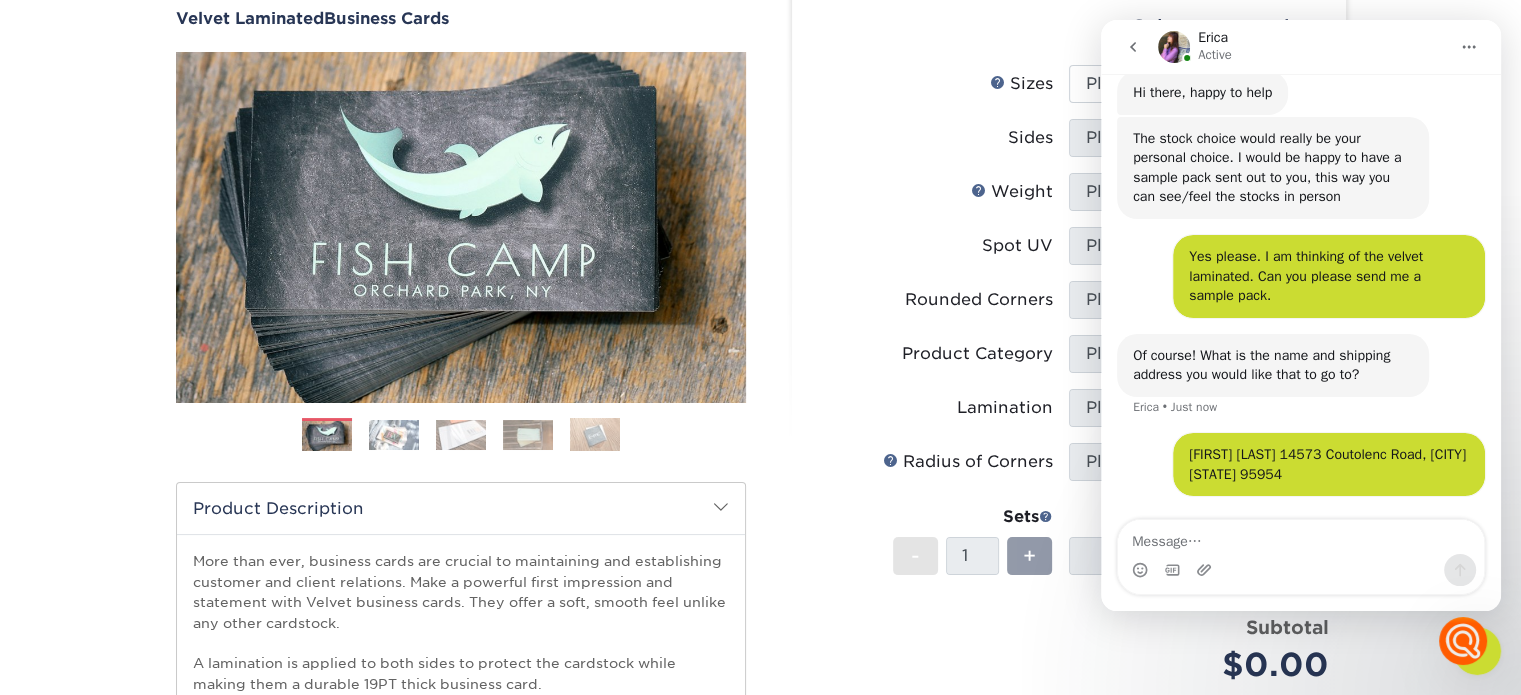 click at bounding box center [394, 435] 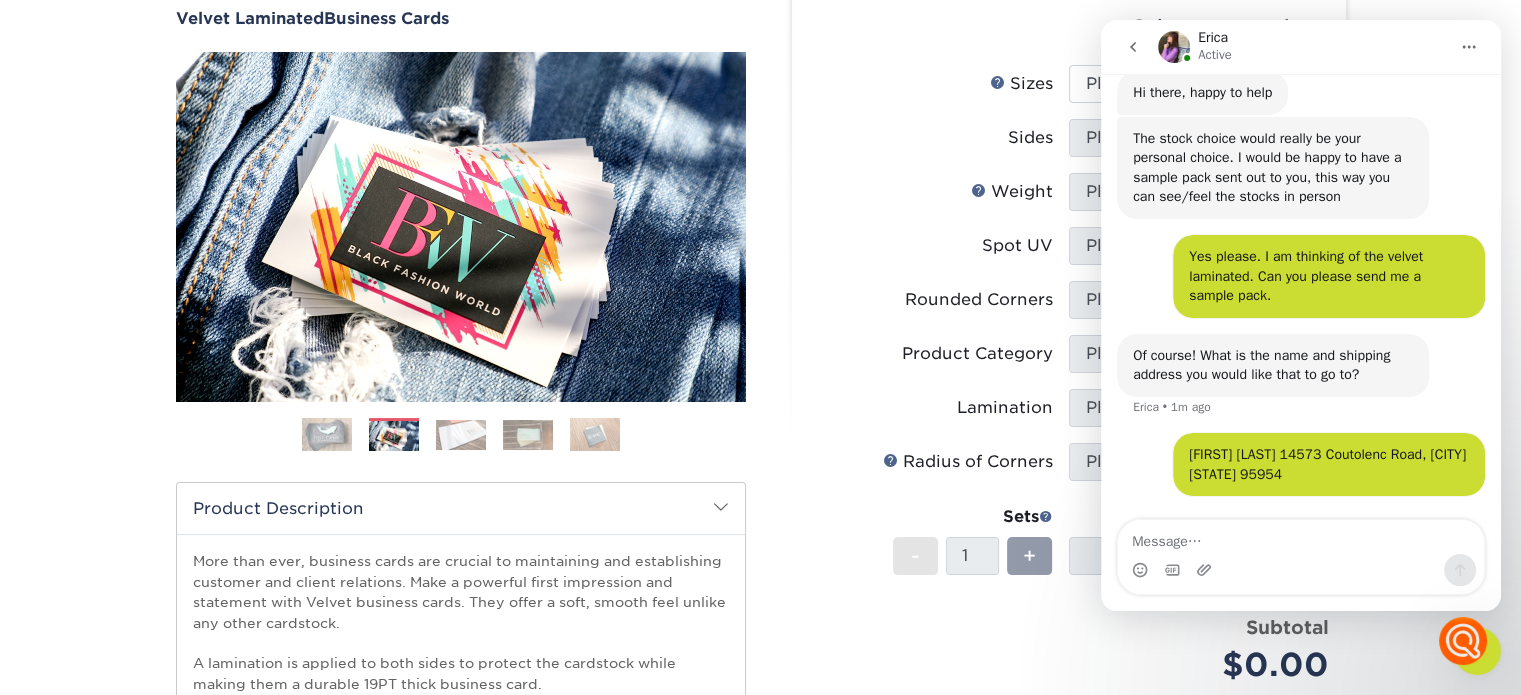 click at bounding box center (461, 435) 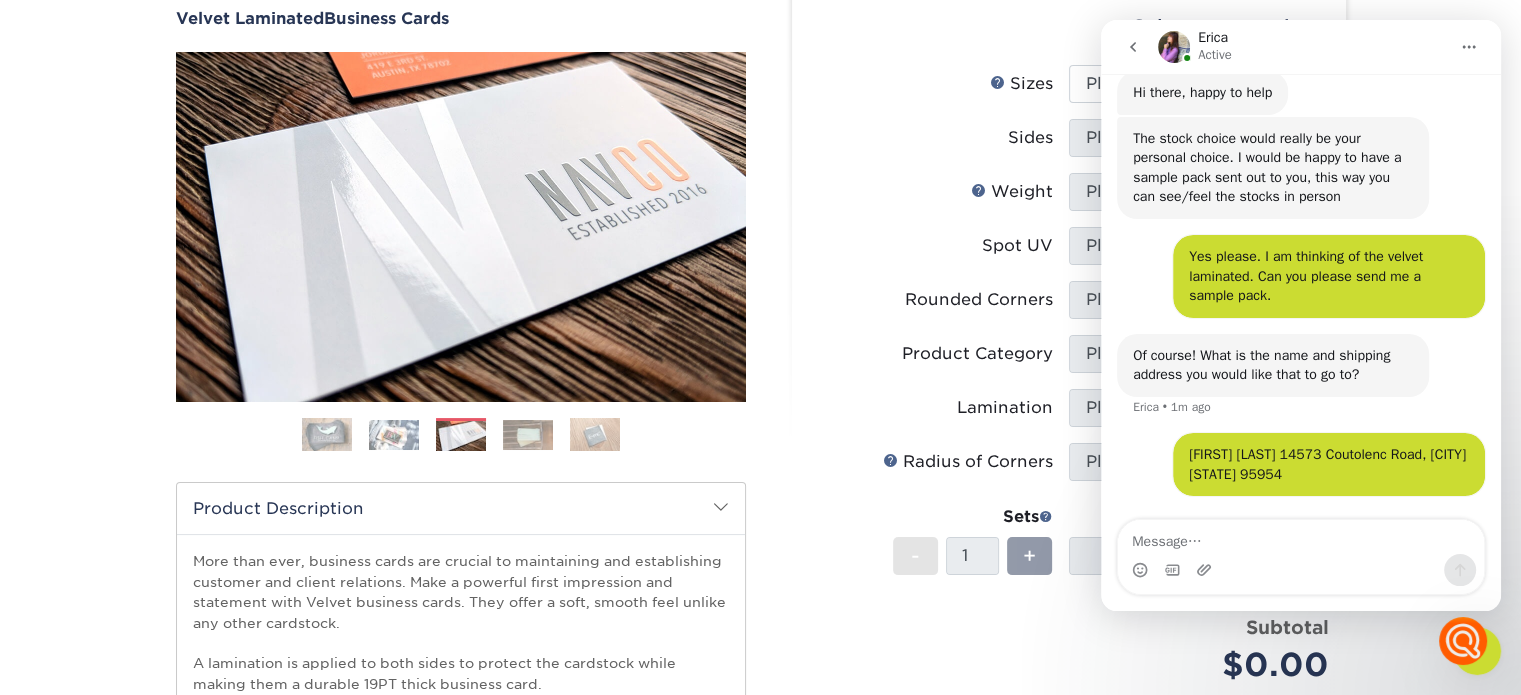 click at bounding box center (528, 435) 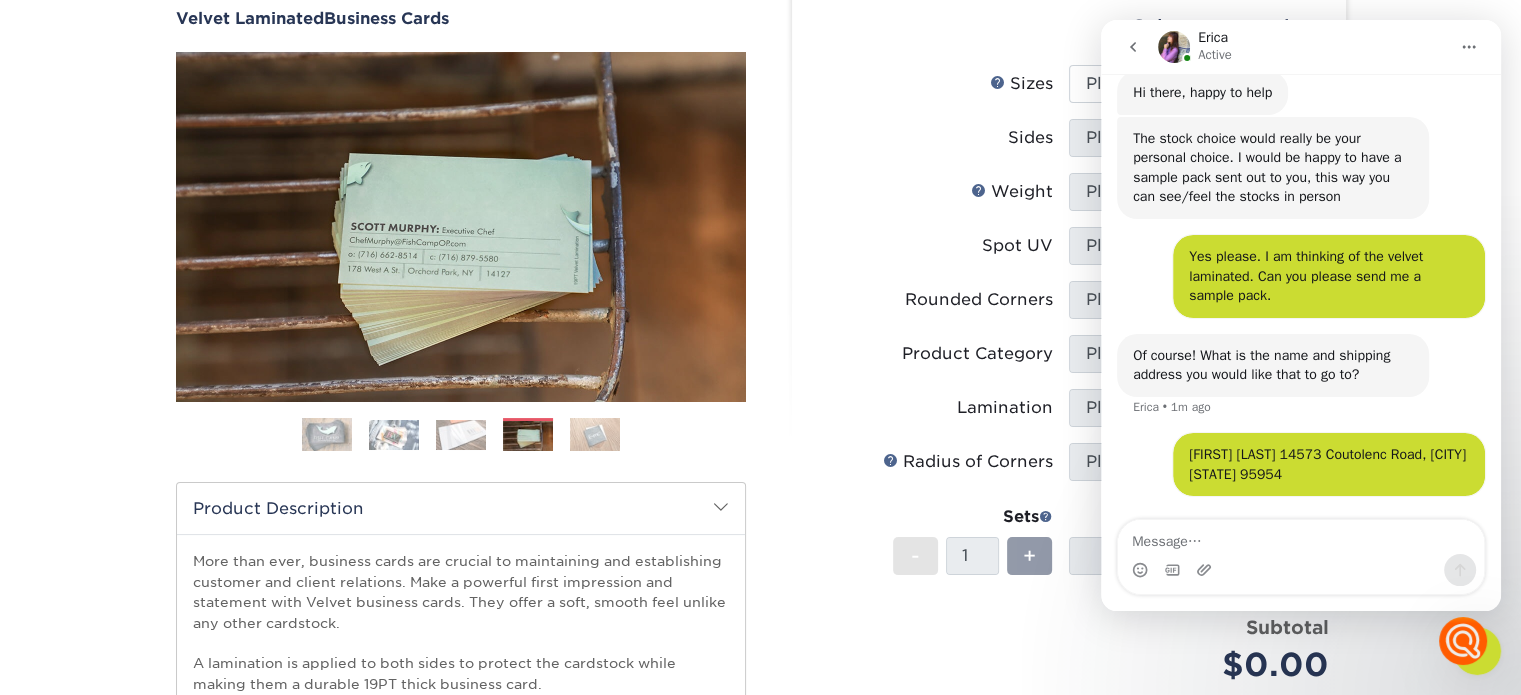 scroll, scrollTop: 276, scrollLeft: 0, axis: vertical 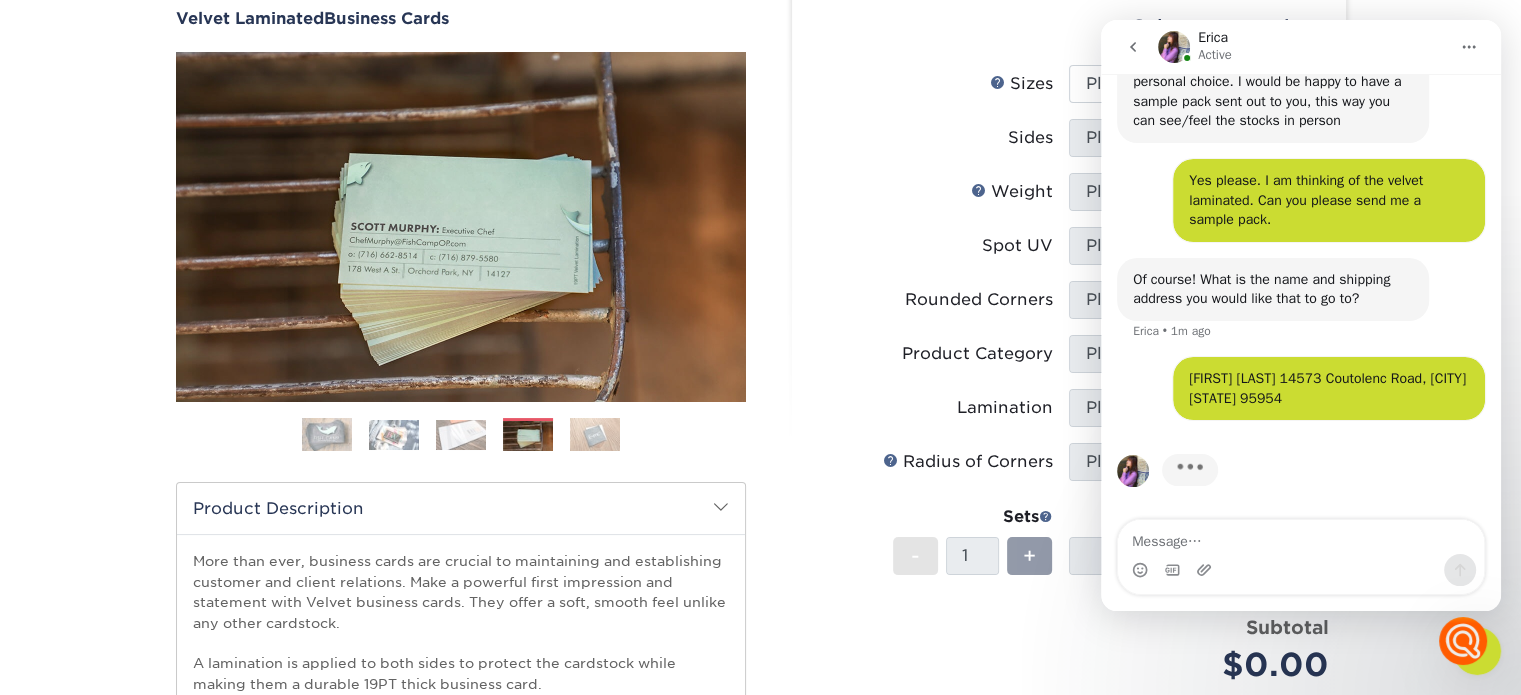 click at bounding box center (595, 435) 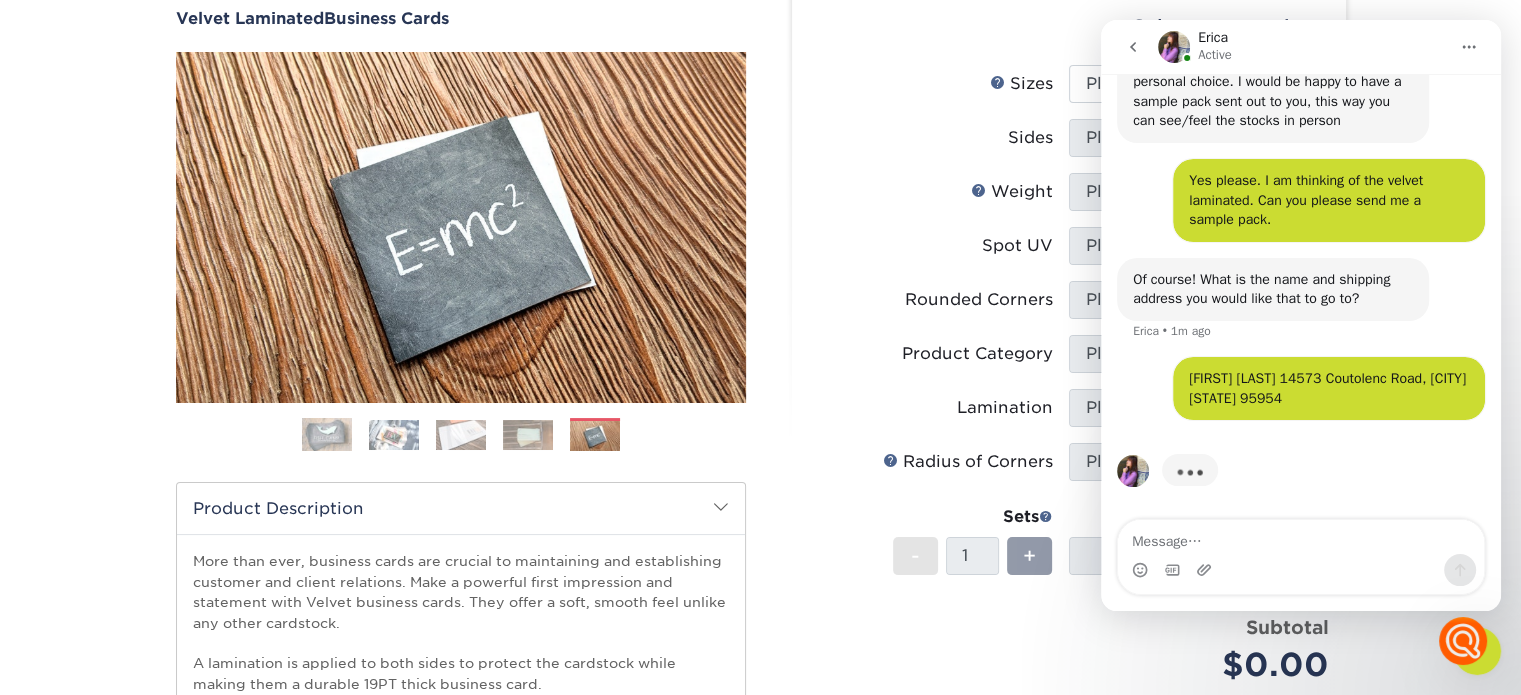 click at bounding box center [327, 435] 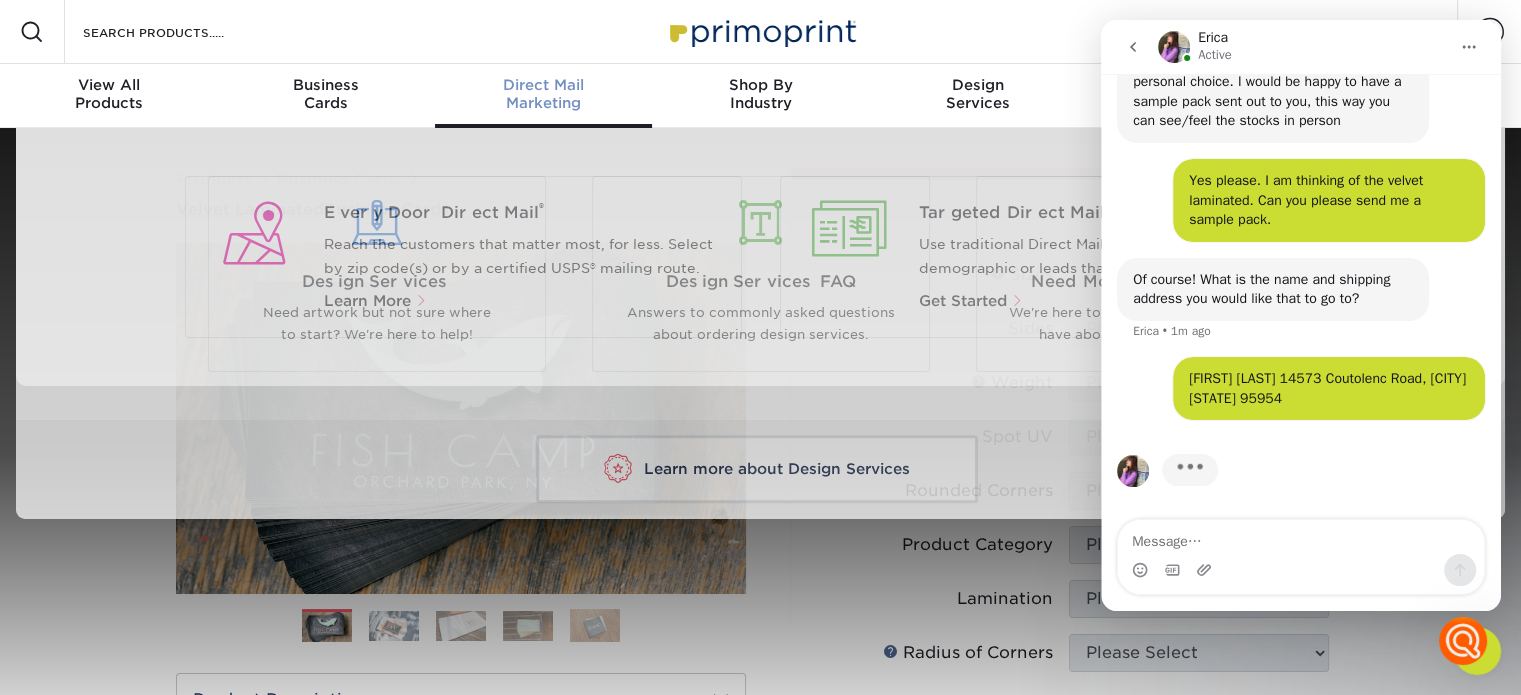 scroll, scrollTop: 1, scrollLeft: 0, axis: vertical 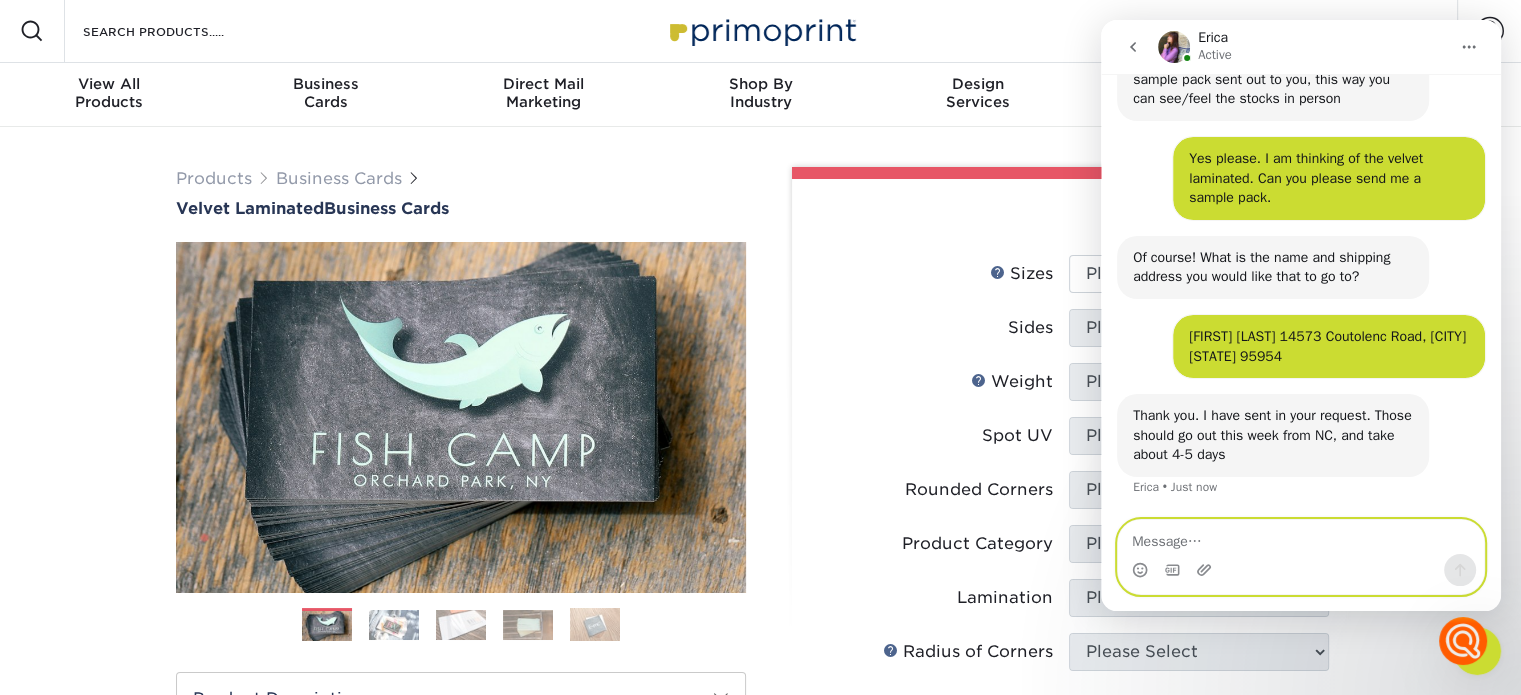 click at bounding box center [1301, 537] 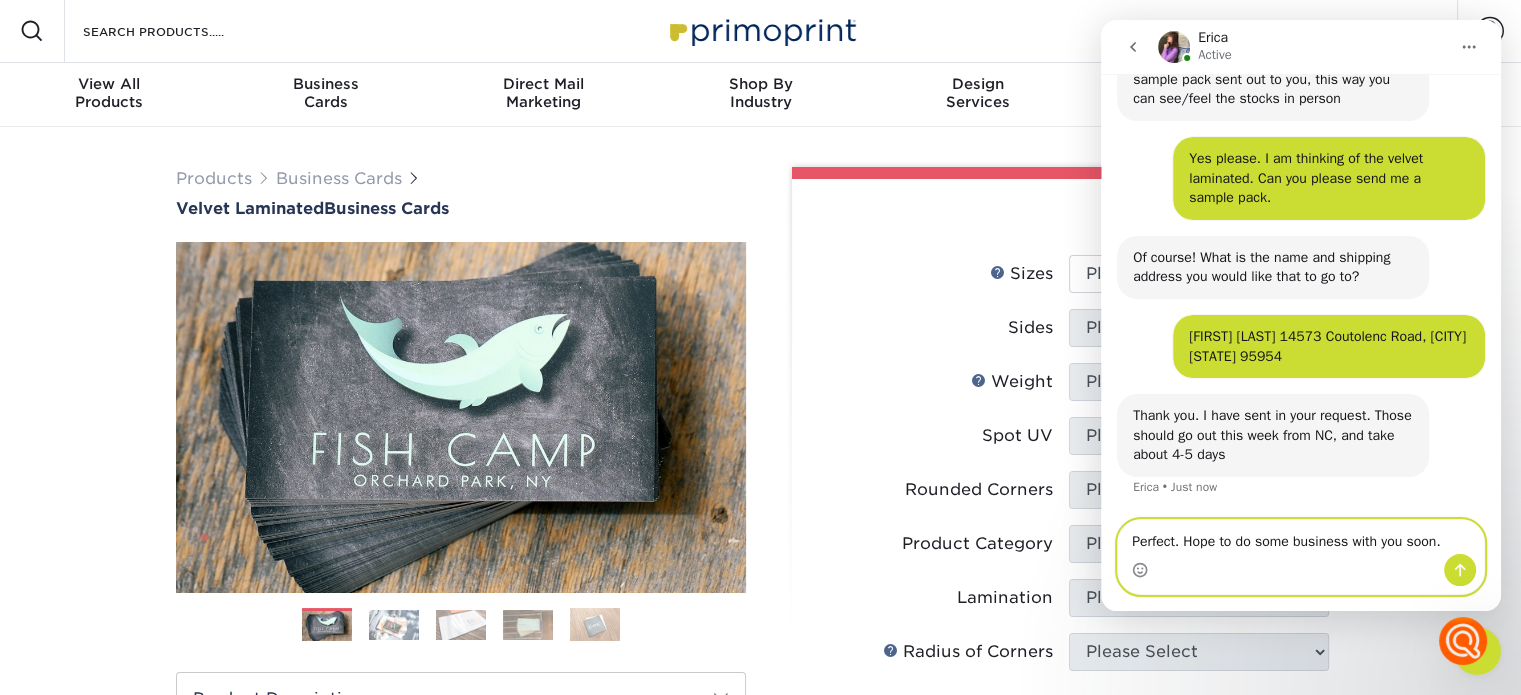 type on "Perfect. Hope to do some business with you soon." 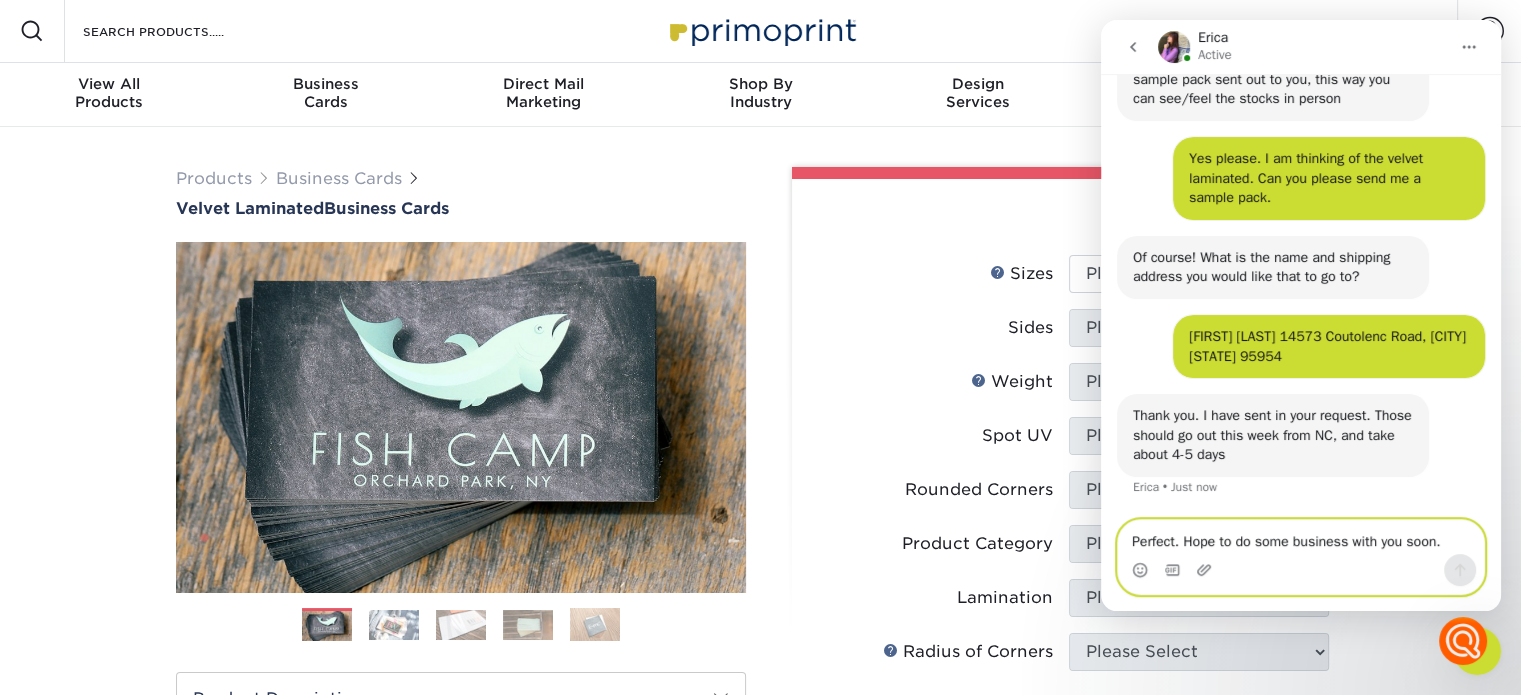 type 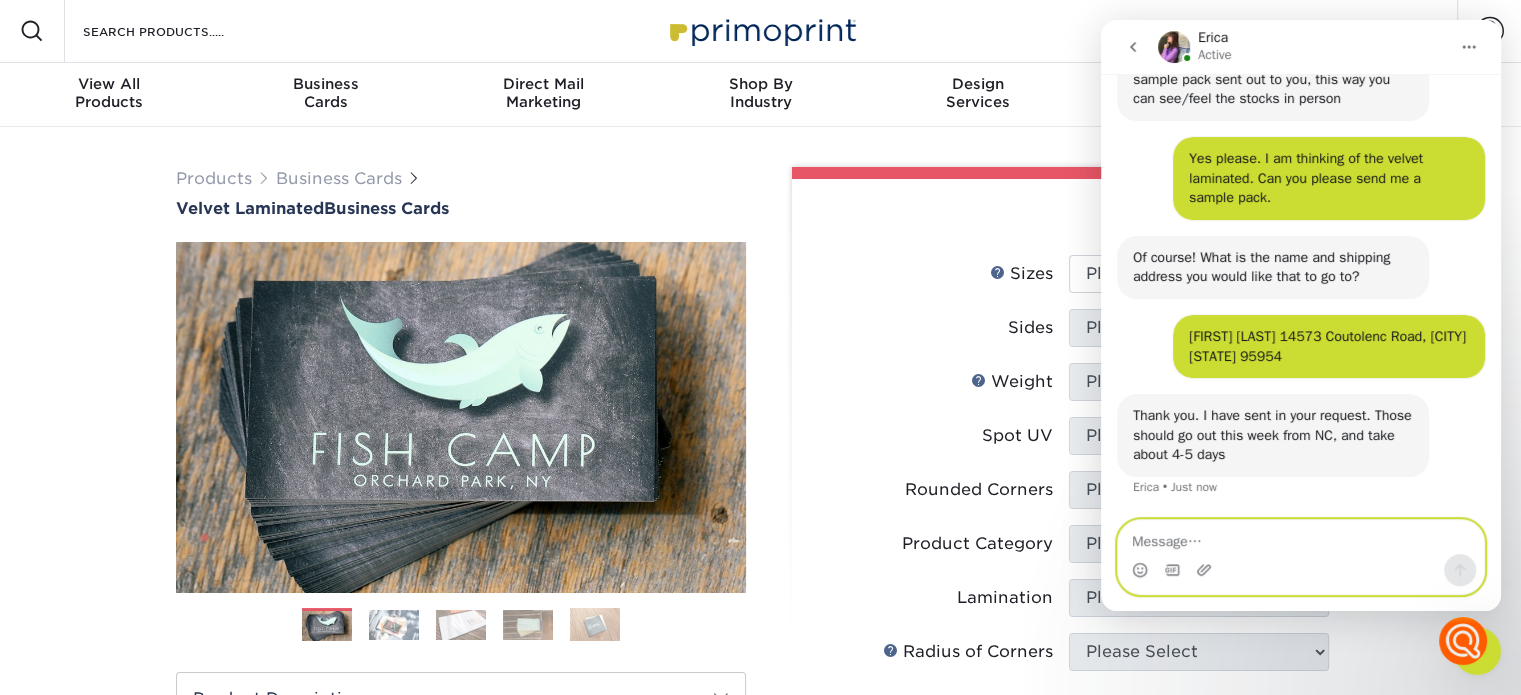 scroll, scrollTop: 377, scrollLeft: 0, axis: vertical 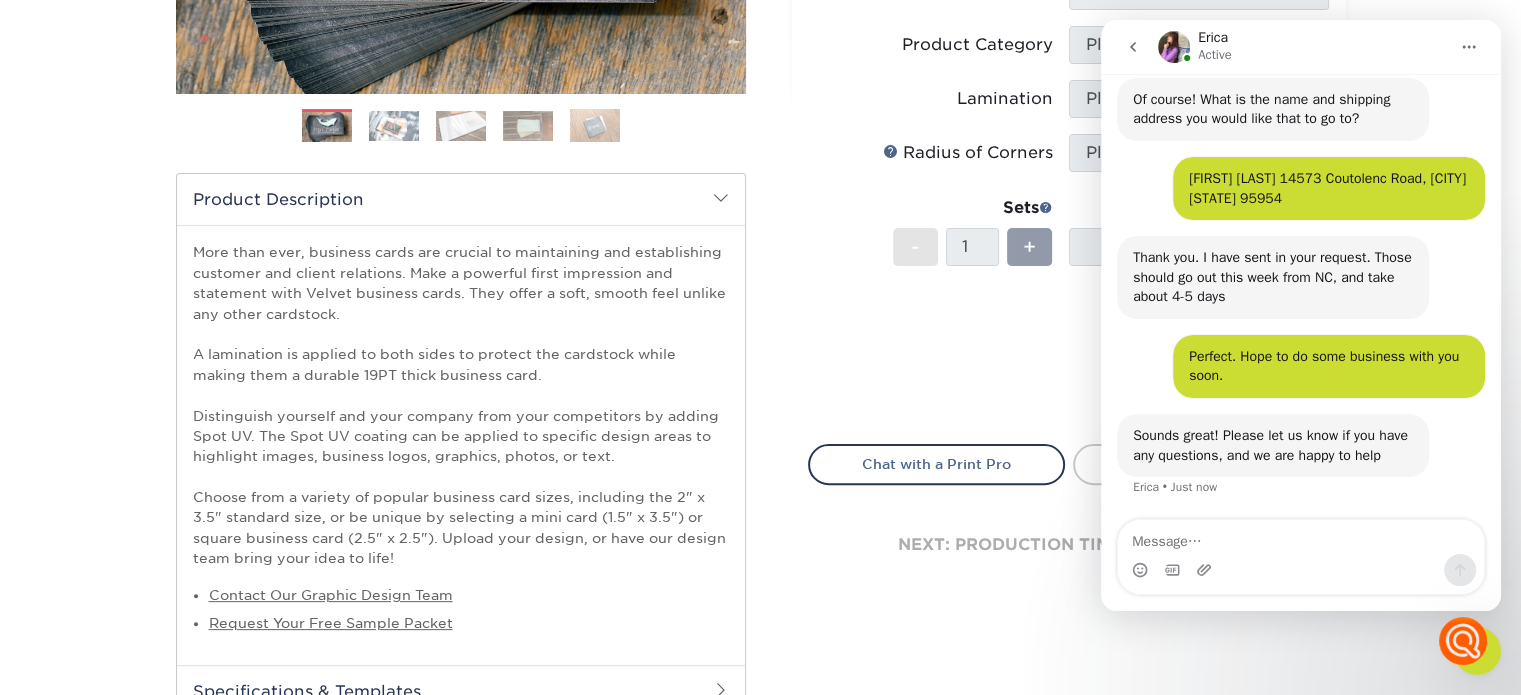 click on "Erica Active" at bounding box center [1303, 47] 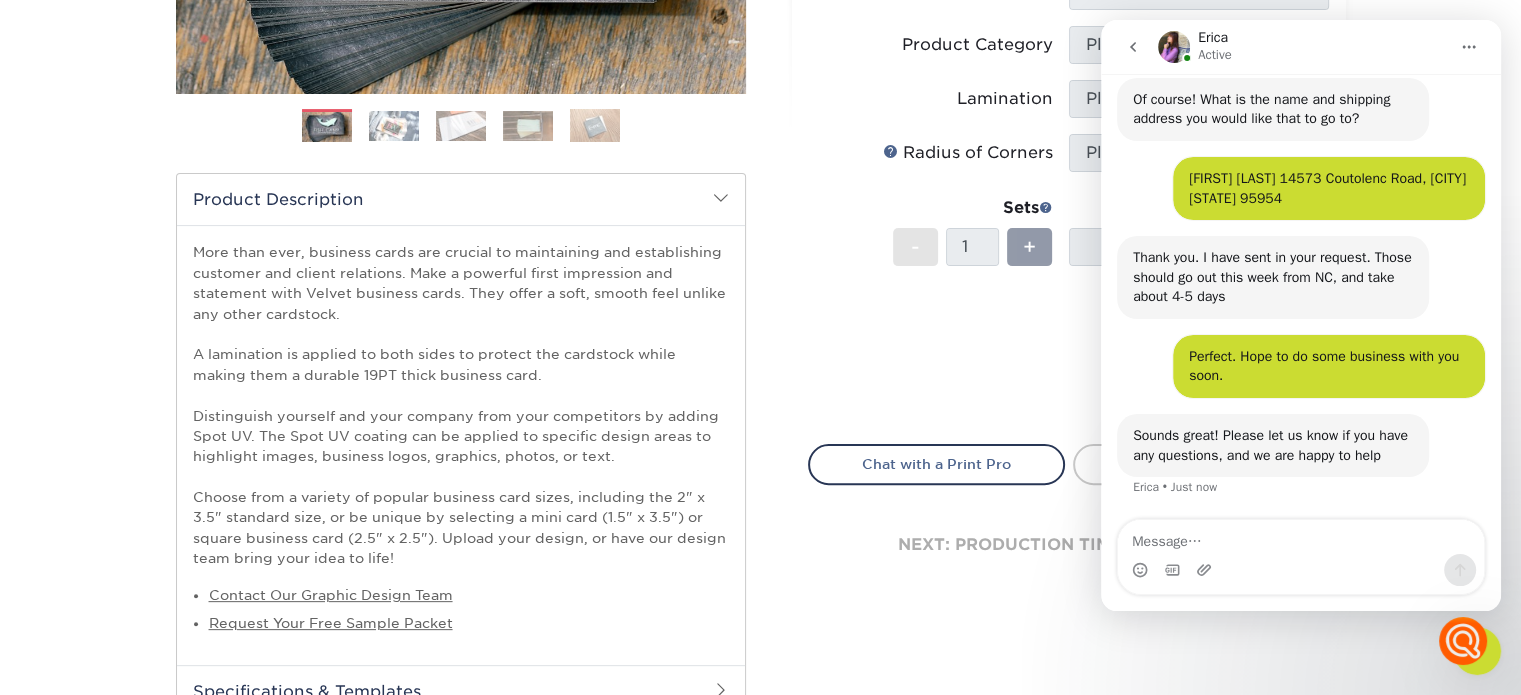 click on "Price per set
$0.00" at bounding box center [939, 343] 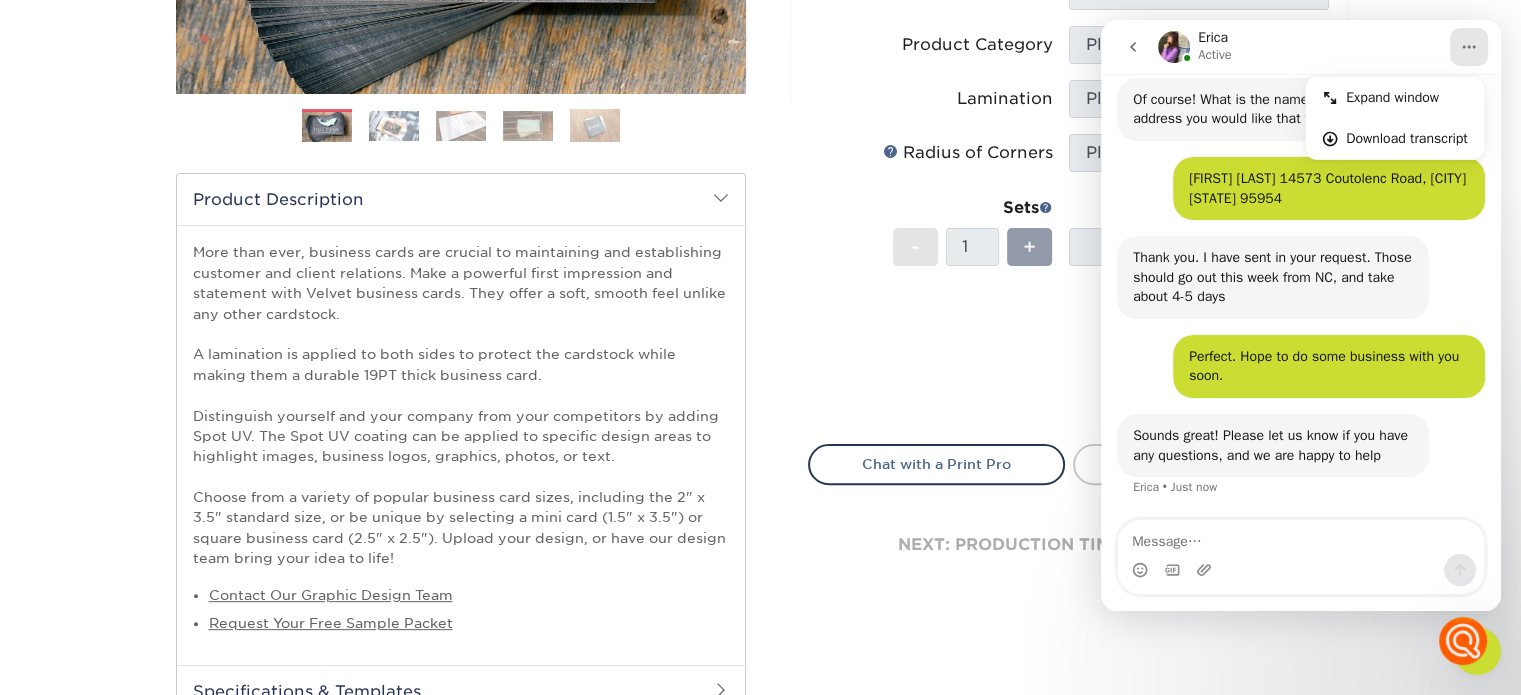 drag, startPoint x: 1132, startPoint y: 49, endPoint x: 2165, endPoint y: 75, distance: 1033.3271 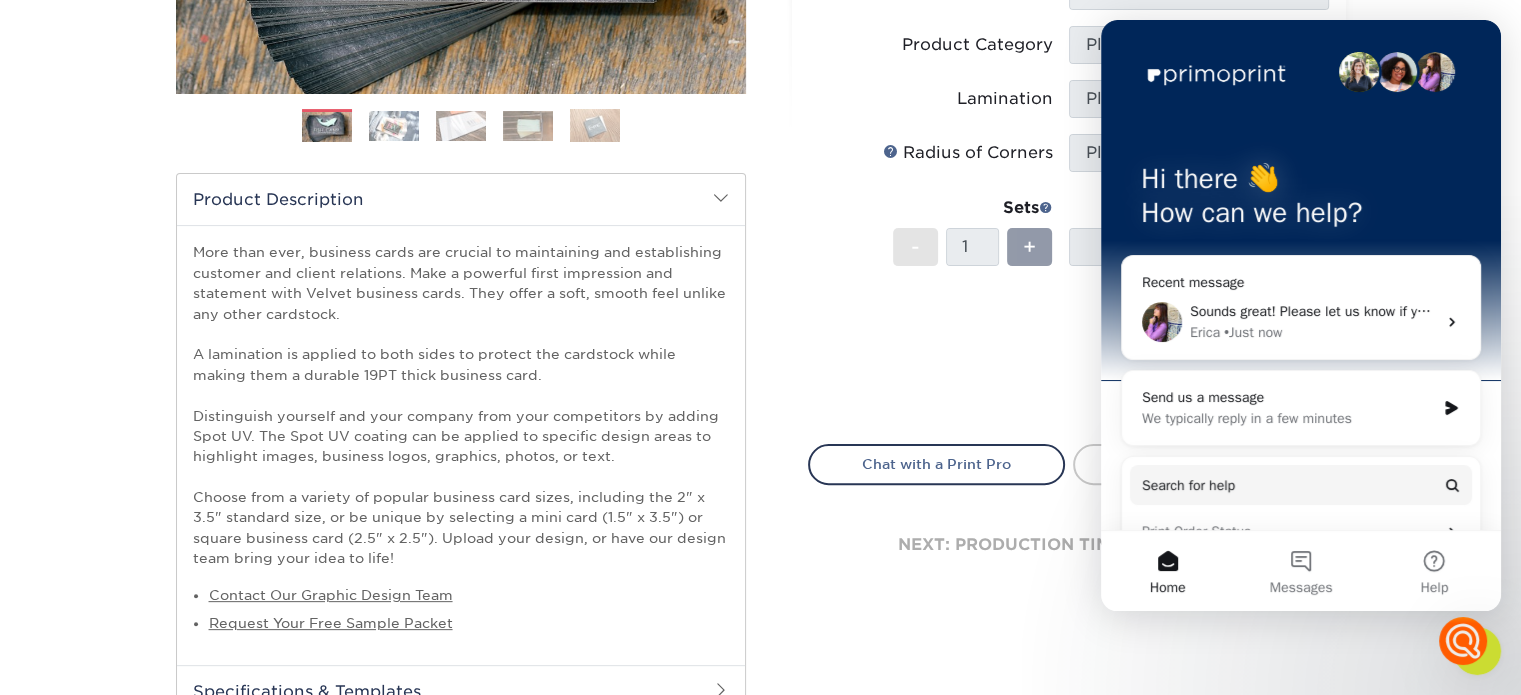 click on "Home" at bounding box center (1167, 571) 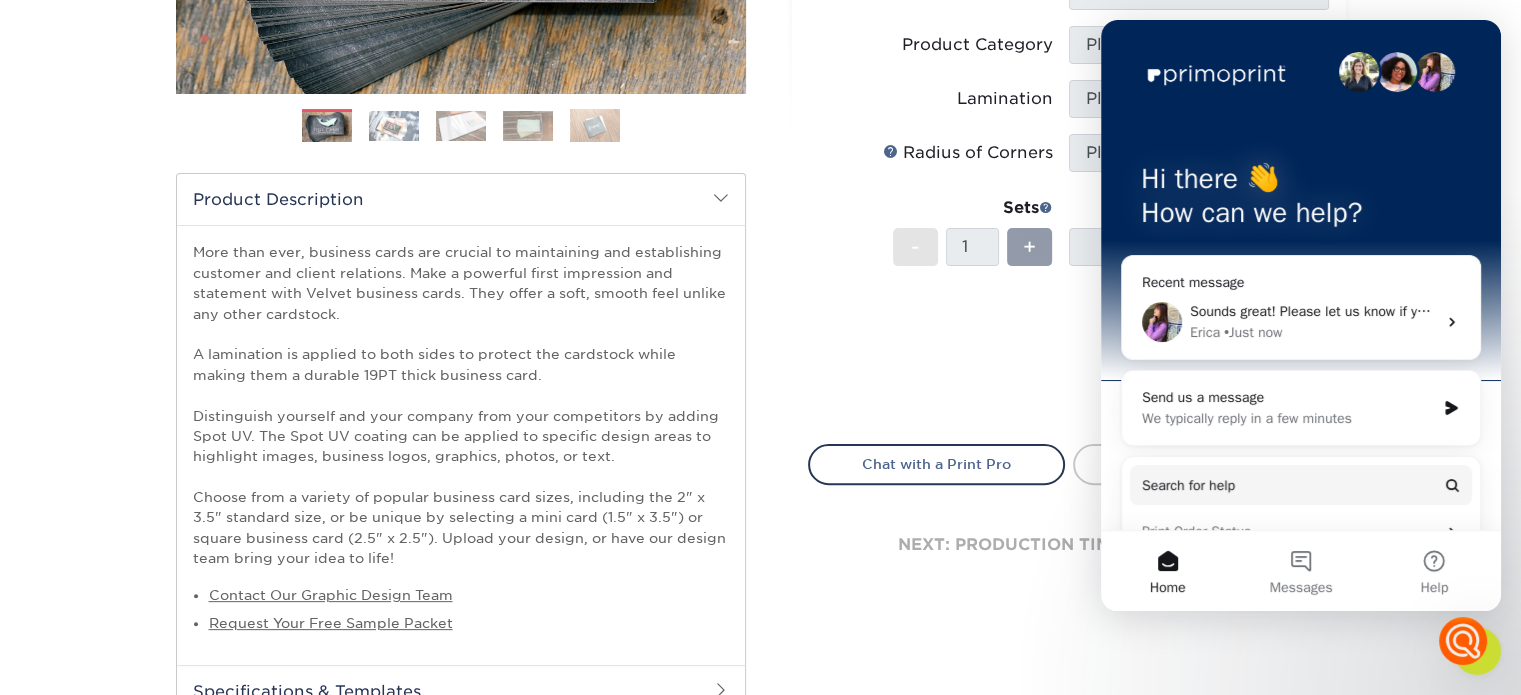 click on "Select your options:
Sizes Help Sizes
Please Select 1.5" x 3.5"  - Mini -" at bounding box center (1061, 257) 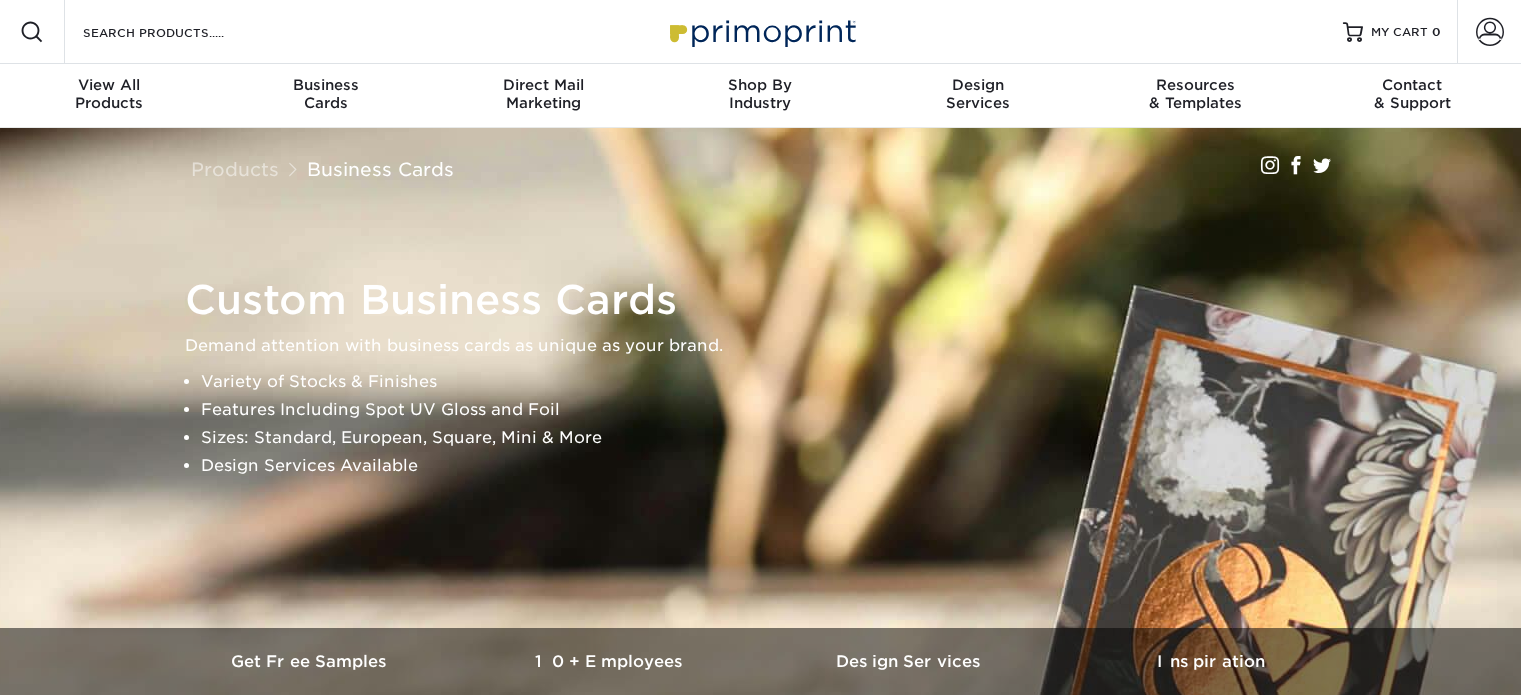 scroll, scrollTop: 0, scrollLeft: 0, axis: both 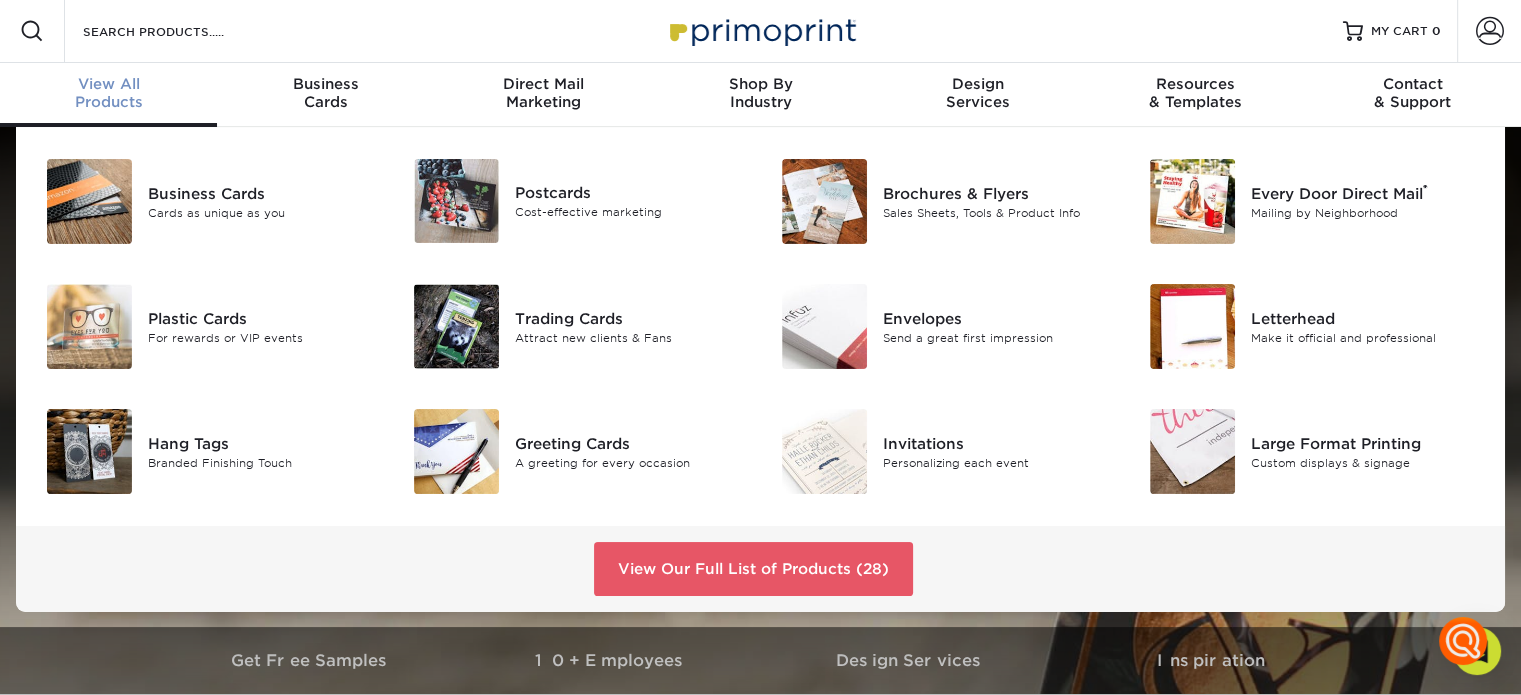 click on "View All" at bounding box center (108, 84) 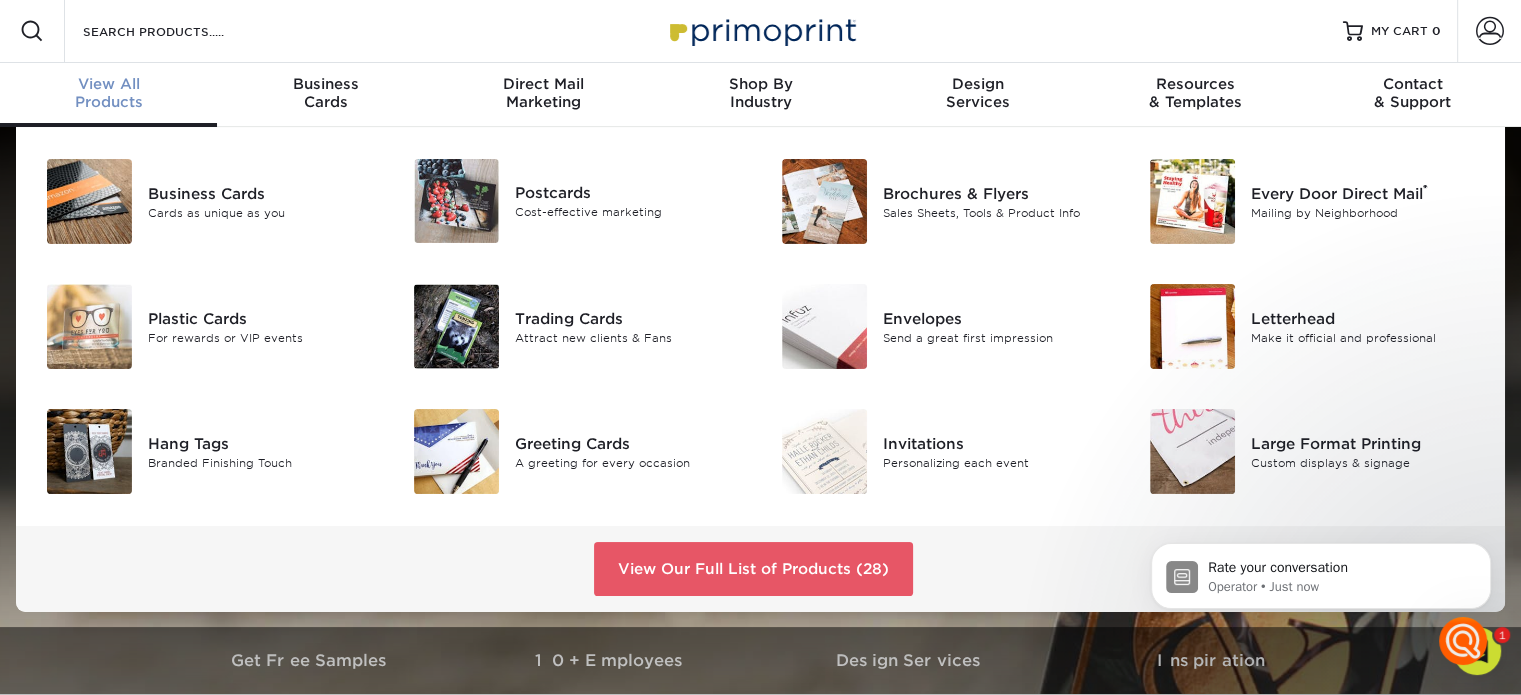 scroll, scrollTop: 0, scrollLeft: 0, axis: both 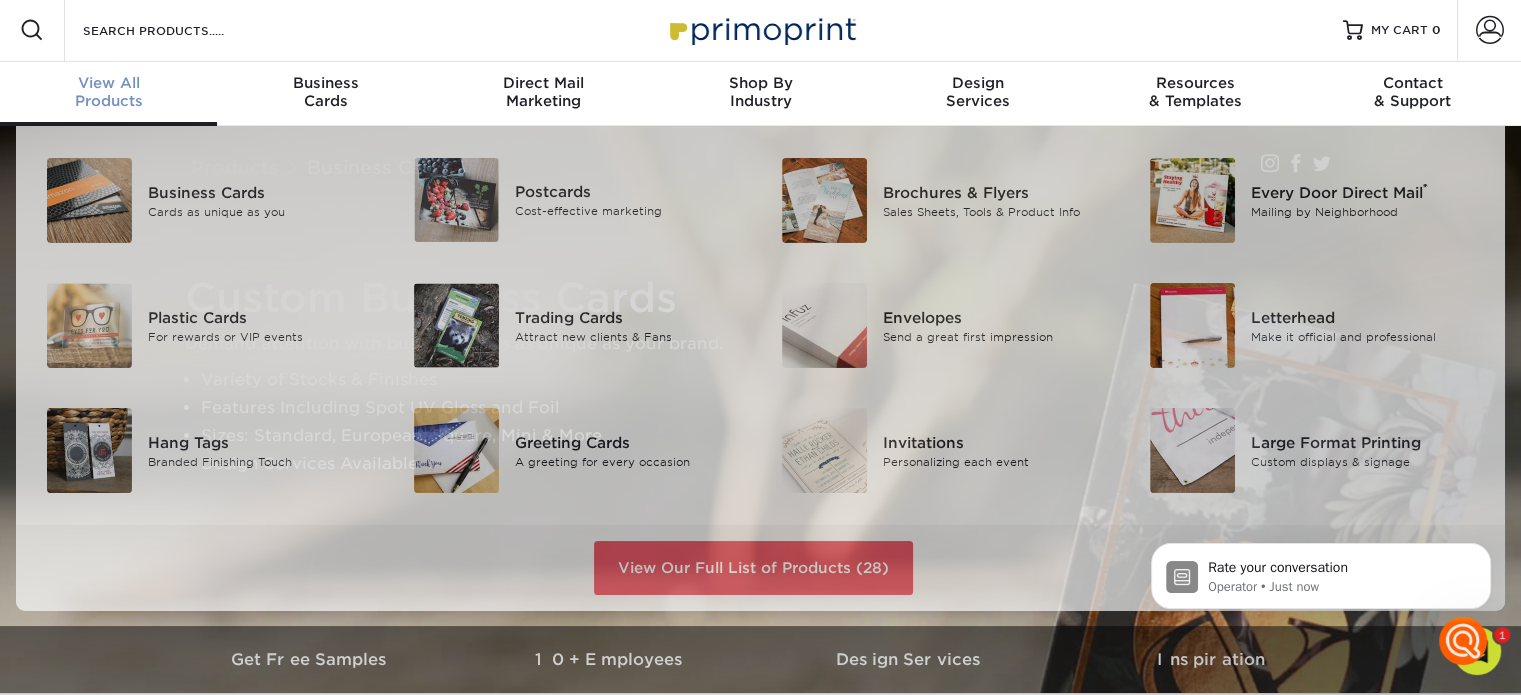 click on "View All" at bounding box center [108, 83] 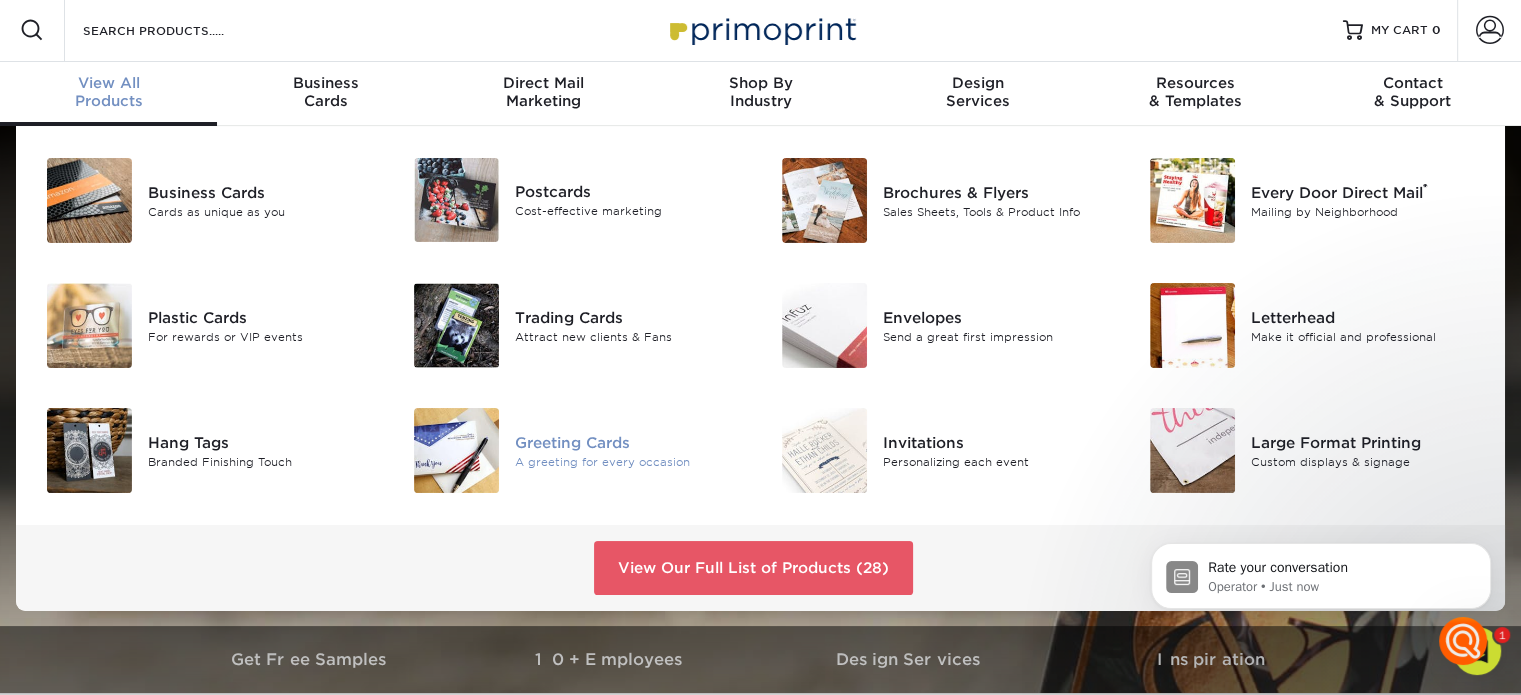 click at bounding box center [456, 450] 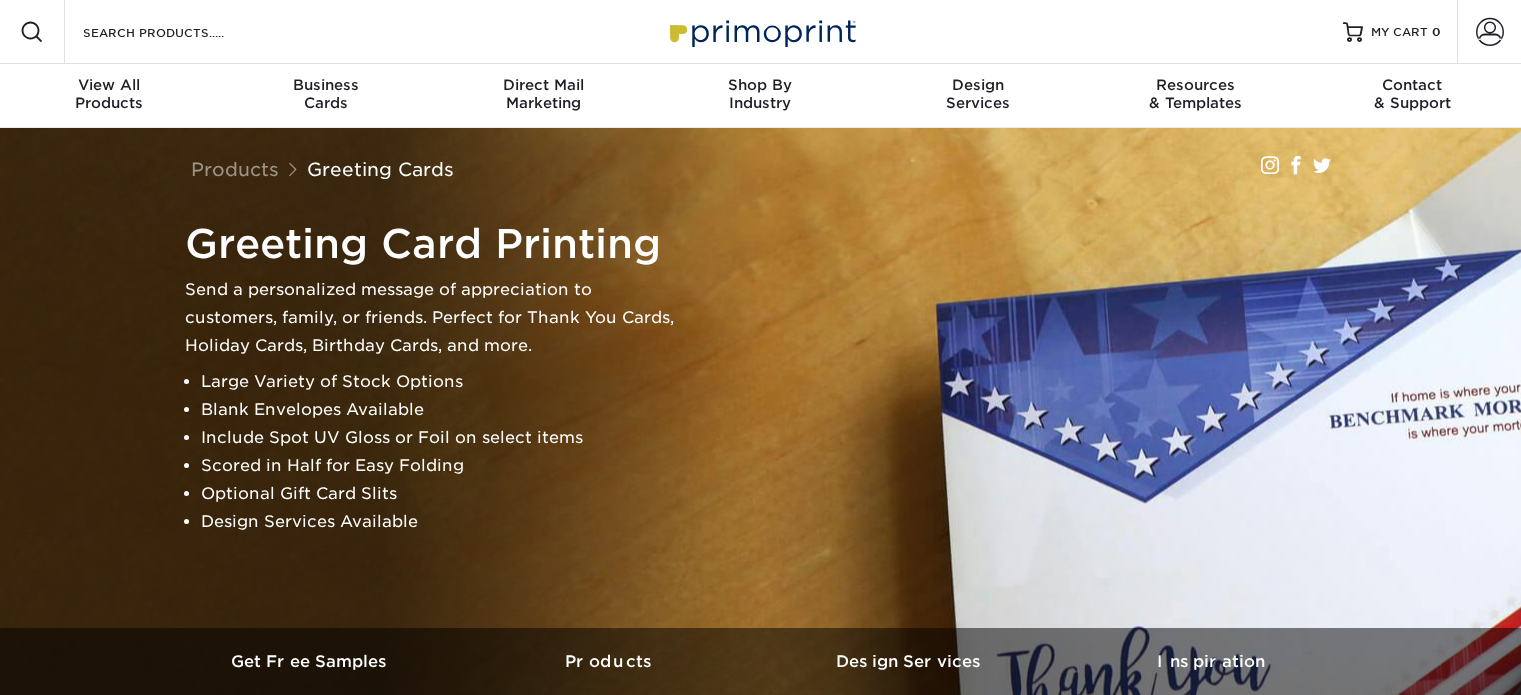 scroll, scrollTop: 0, scrollLeft: 0, axis: both 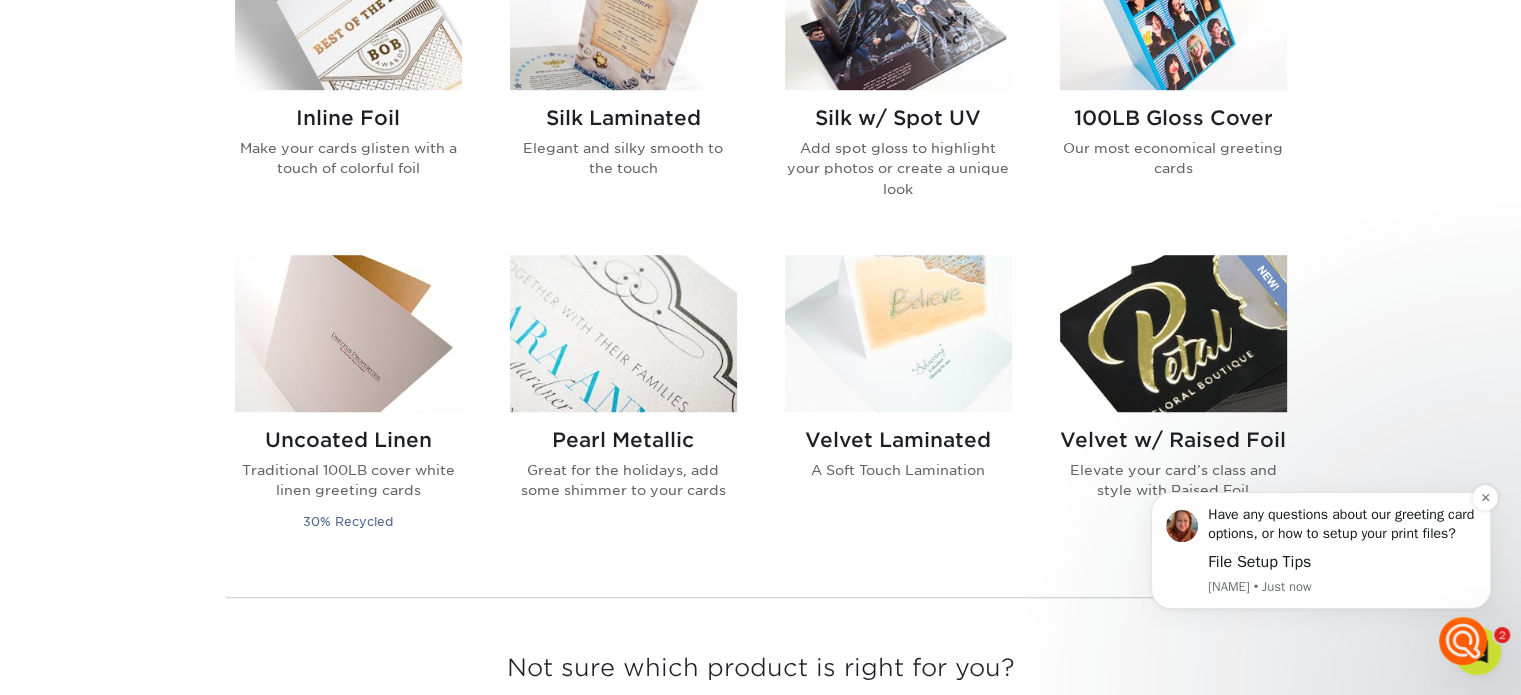 click on "JenM • Just now" at bounding box center [1342, 587] 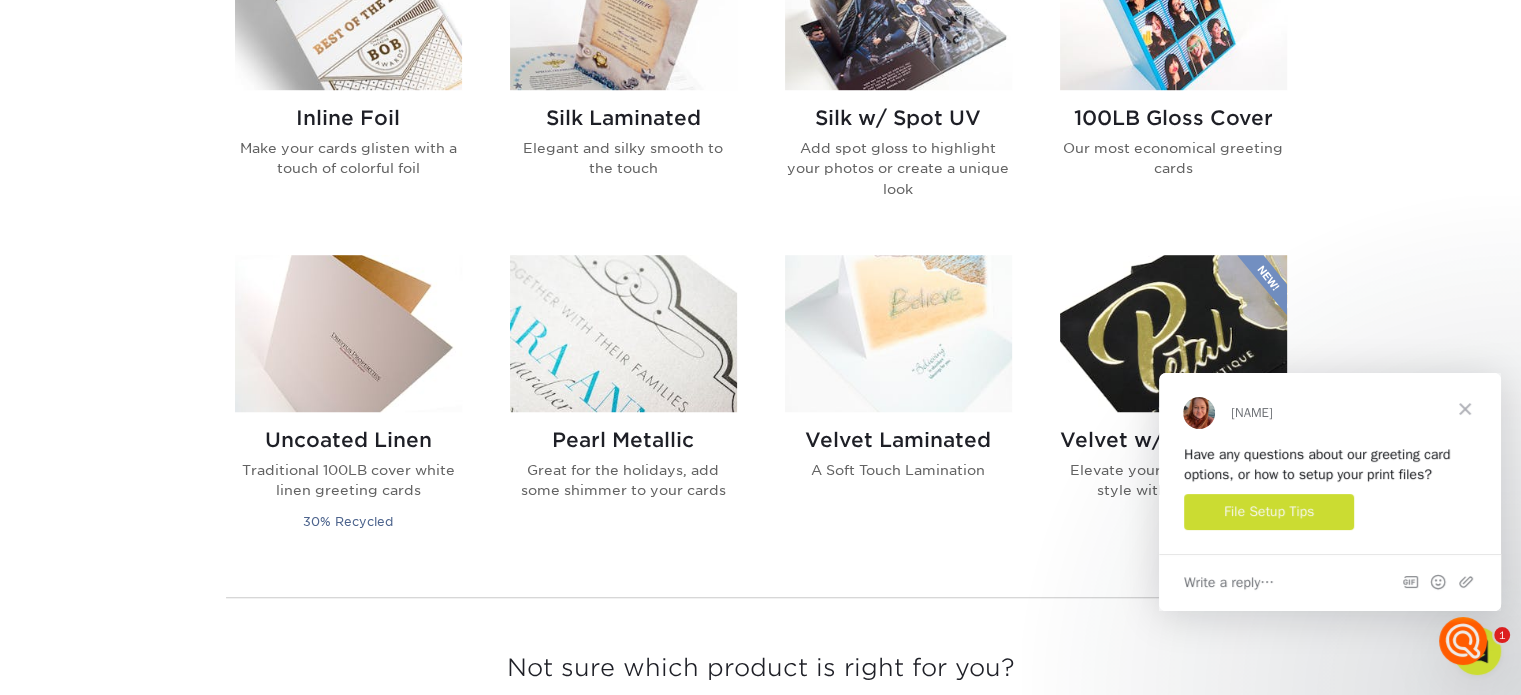 scroll, scrollTop: 0, scrollLeft: 0, axis: both 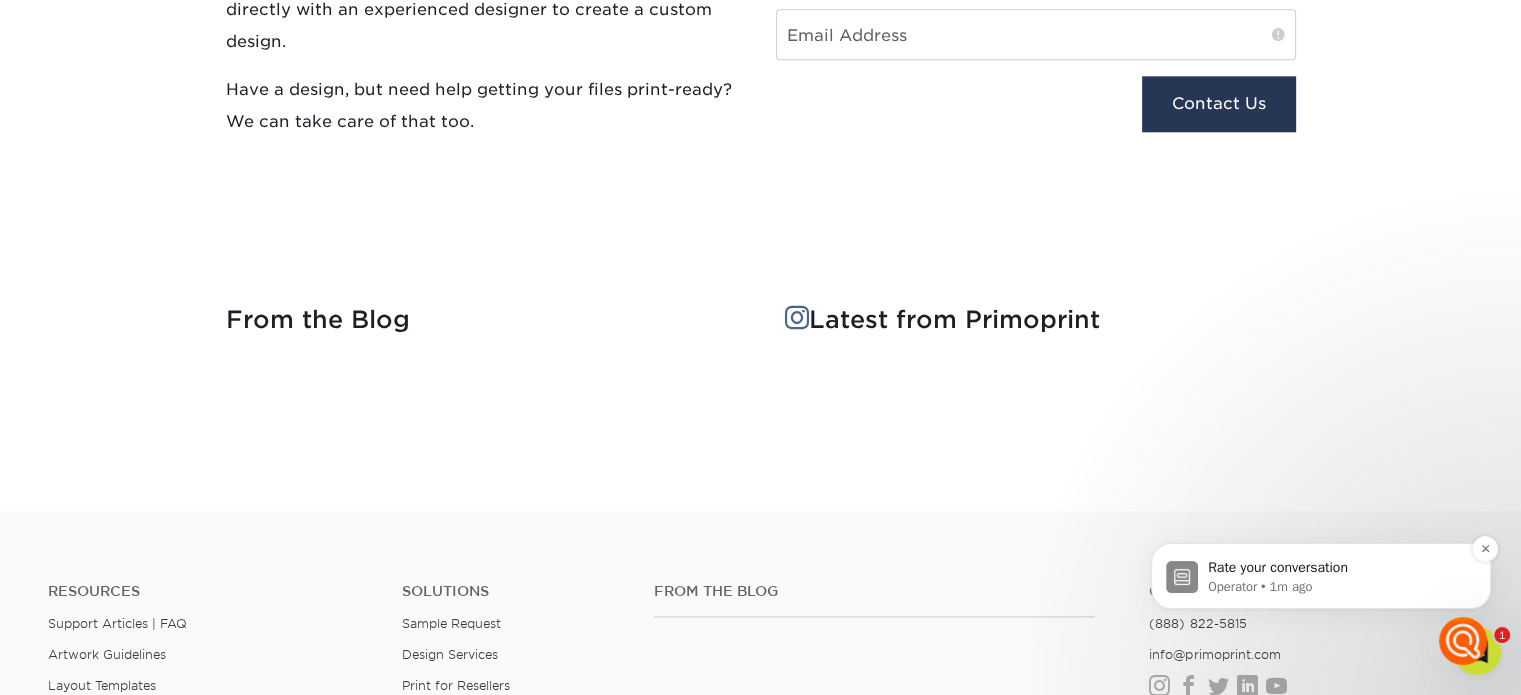click at bounding box center (1182, 577) 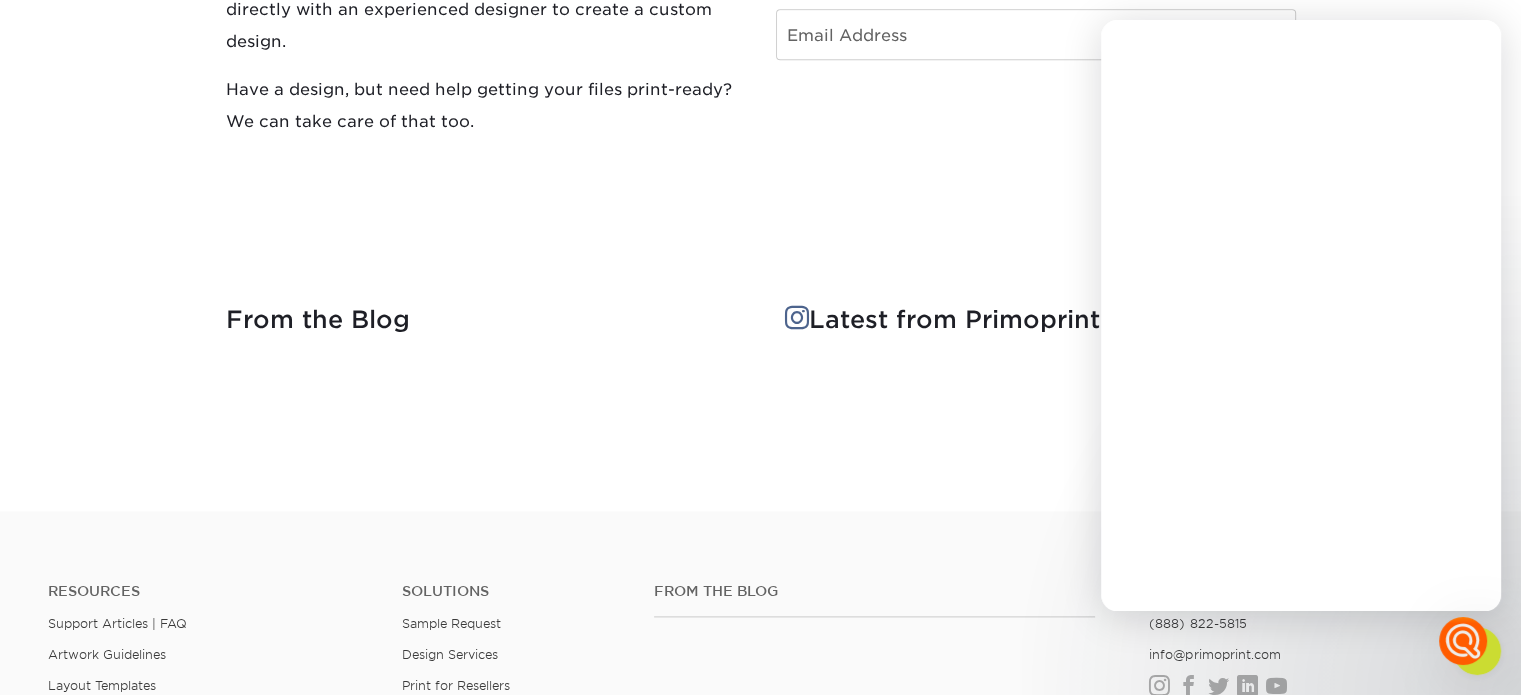 scroll, scrollTop: 0, scrollLeft: 0, axis: both 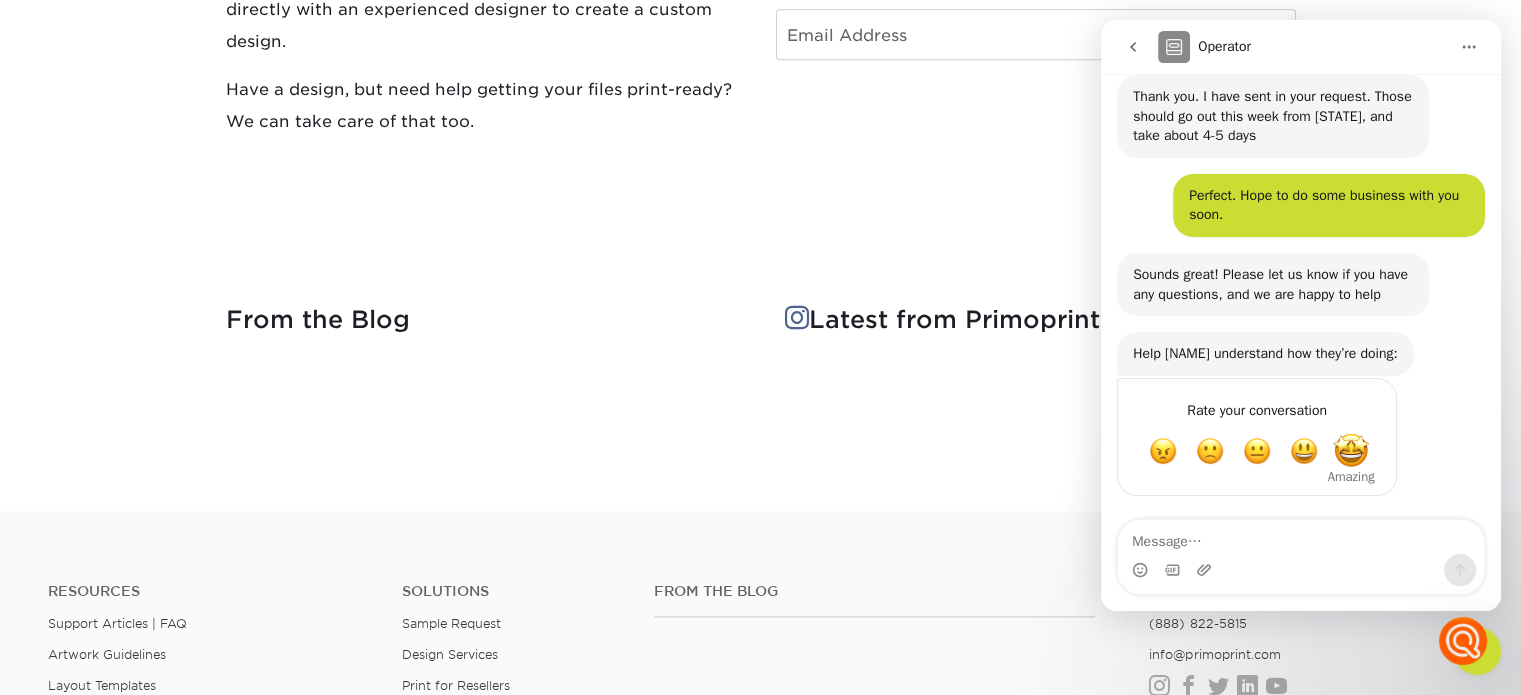 click at bounding box center (1351, 451) 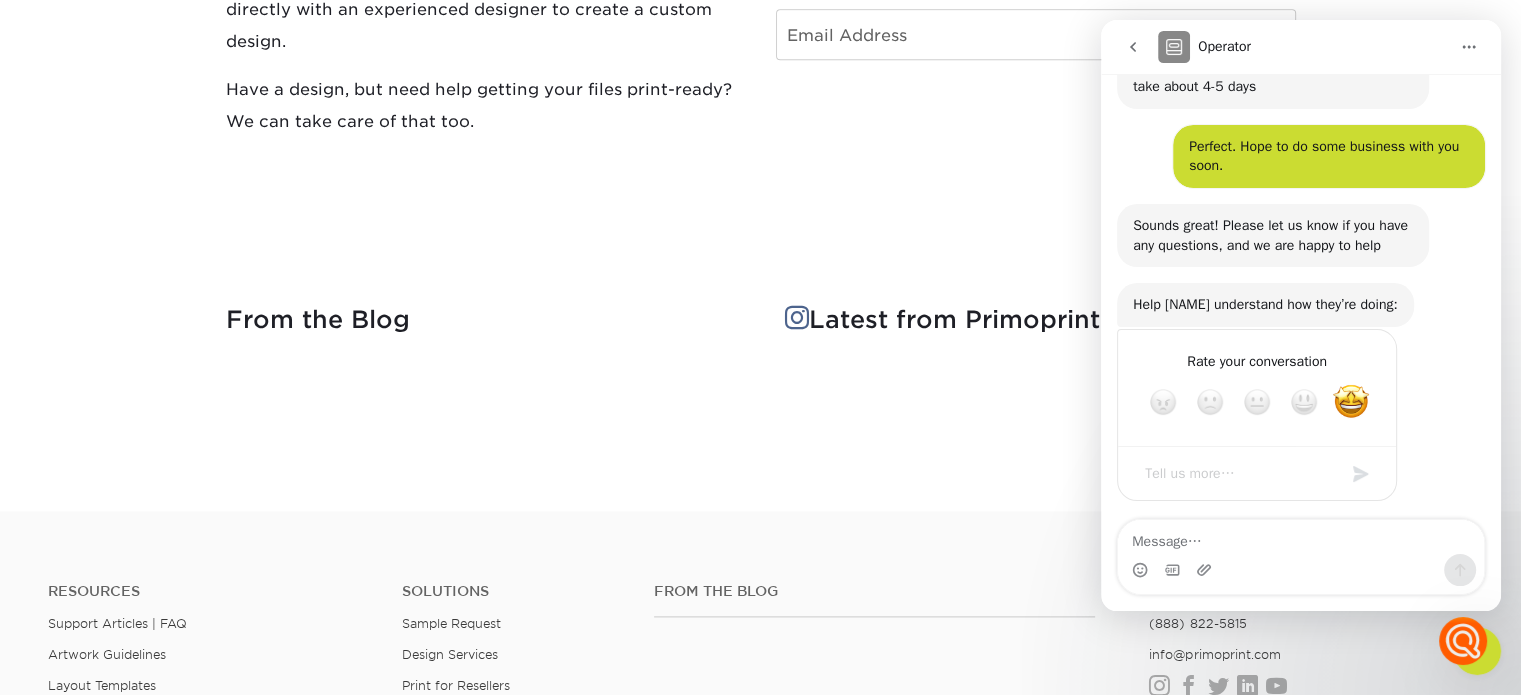 scroll, scrollTop: 669, scrollLeft: 0, axis: vertical 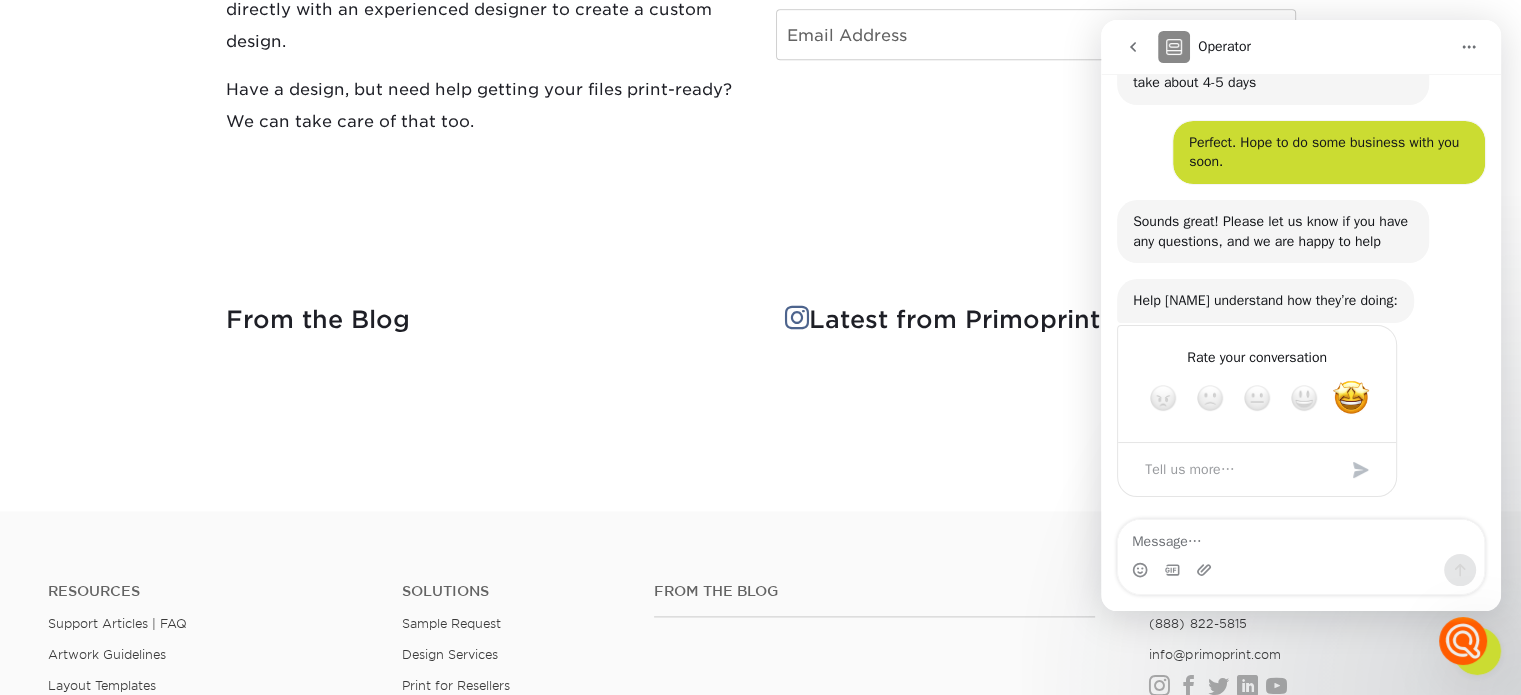 click 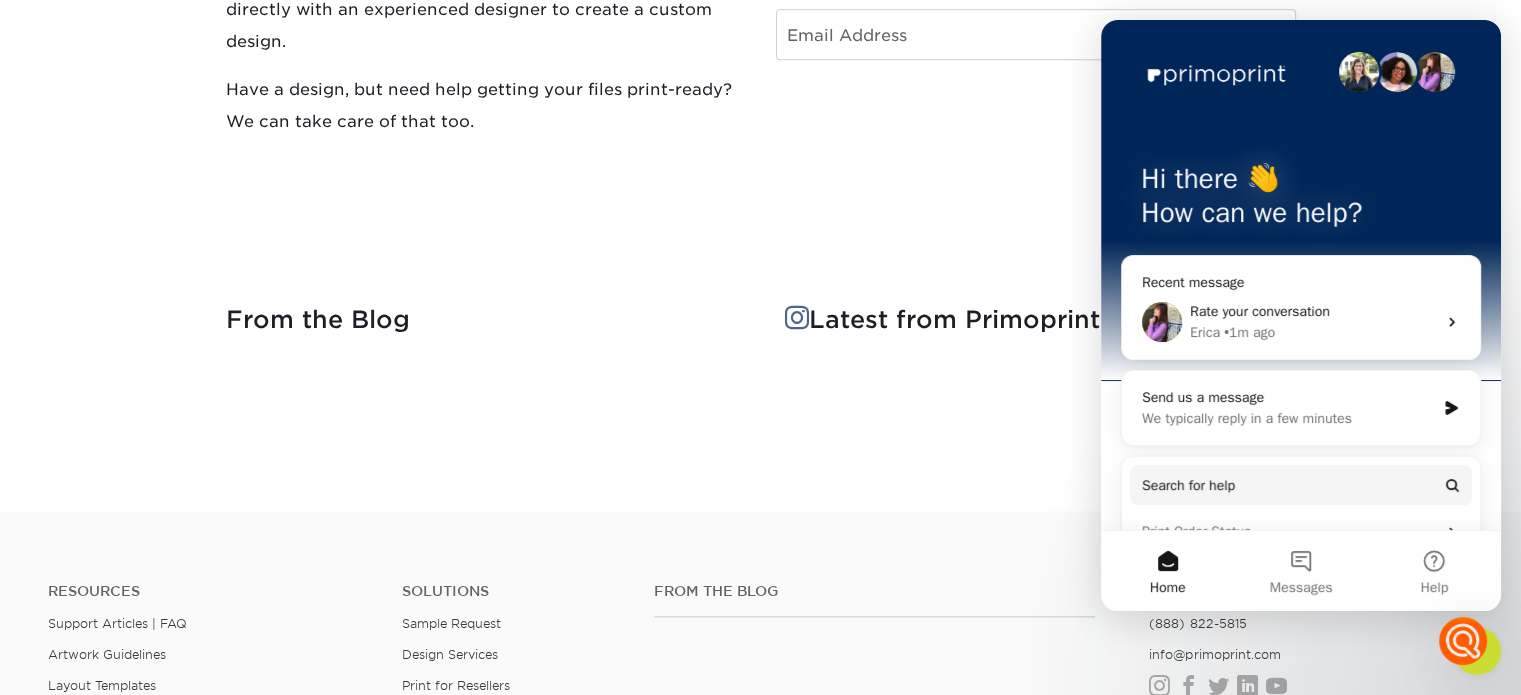 click on "From the Blog" at bounding box center (486, 332) 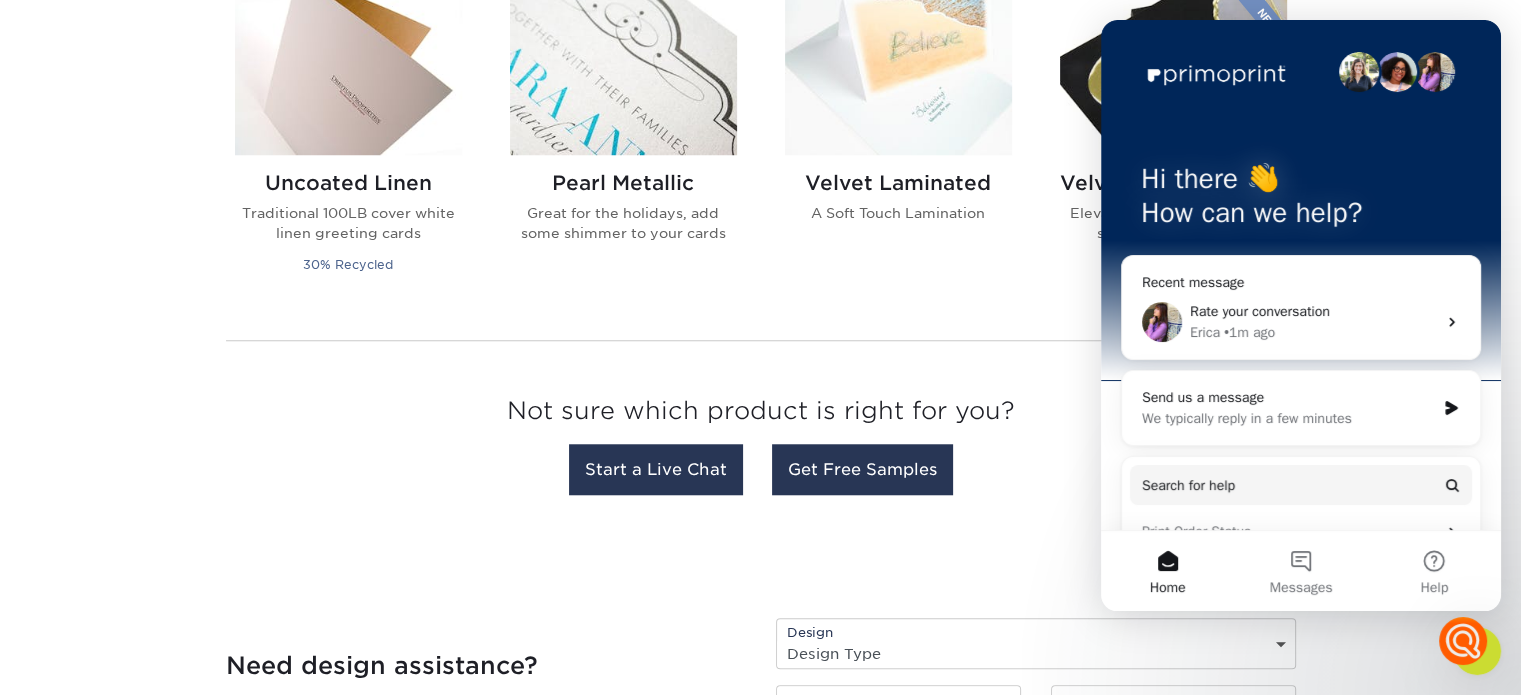 scroll, scrollTop: 1500, scrollLeft: 0, axis: vertical 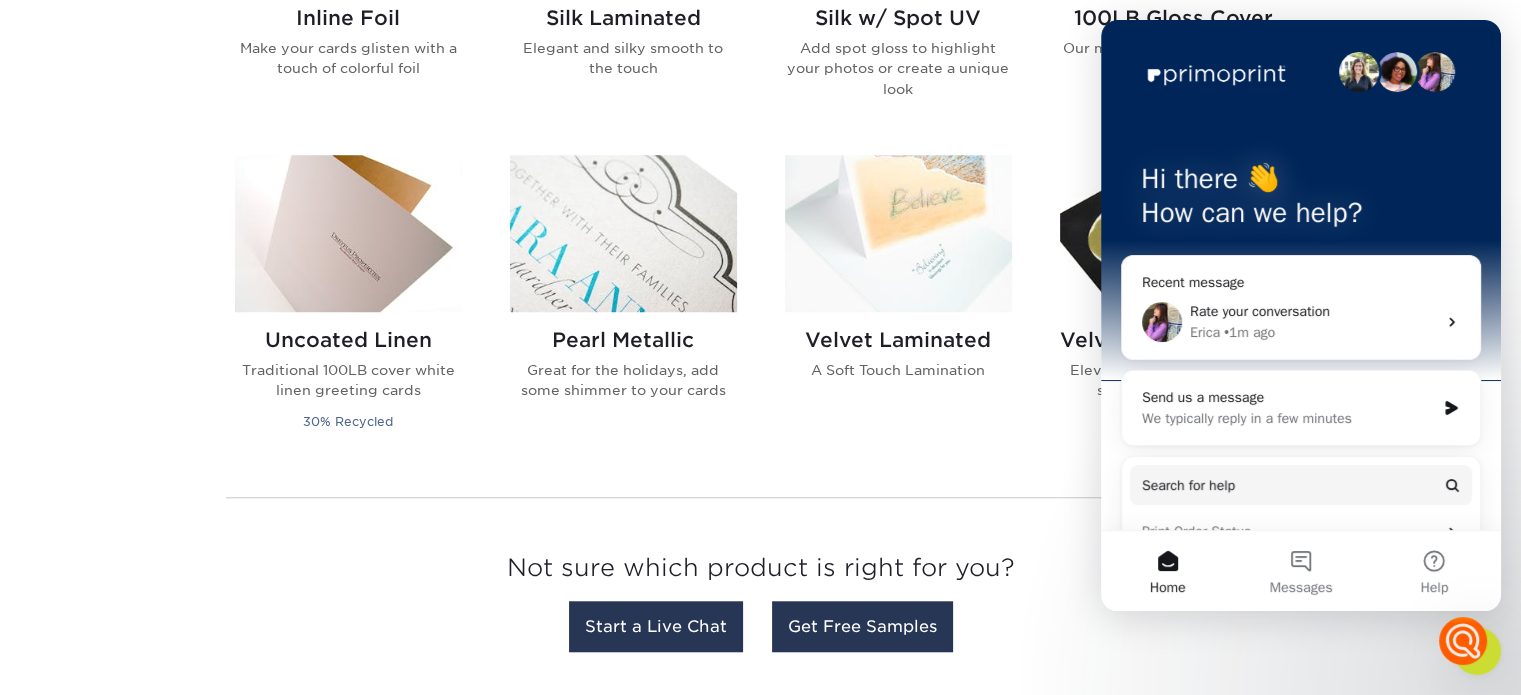 click on "Velvet Laminated
A Soft Touch Lamination" at bounding box center [898, 306] 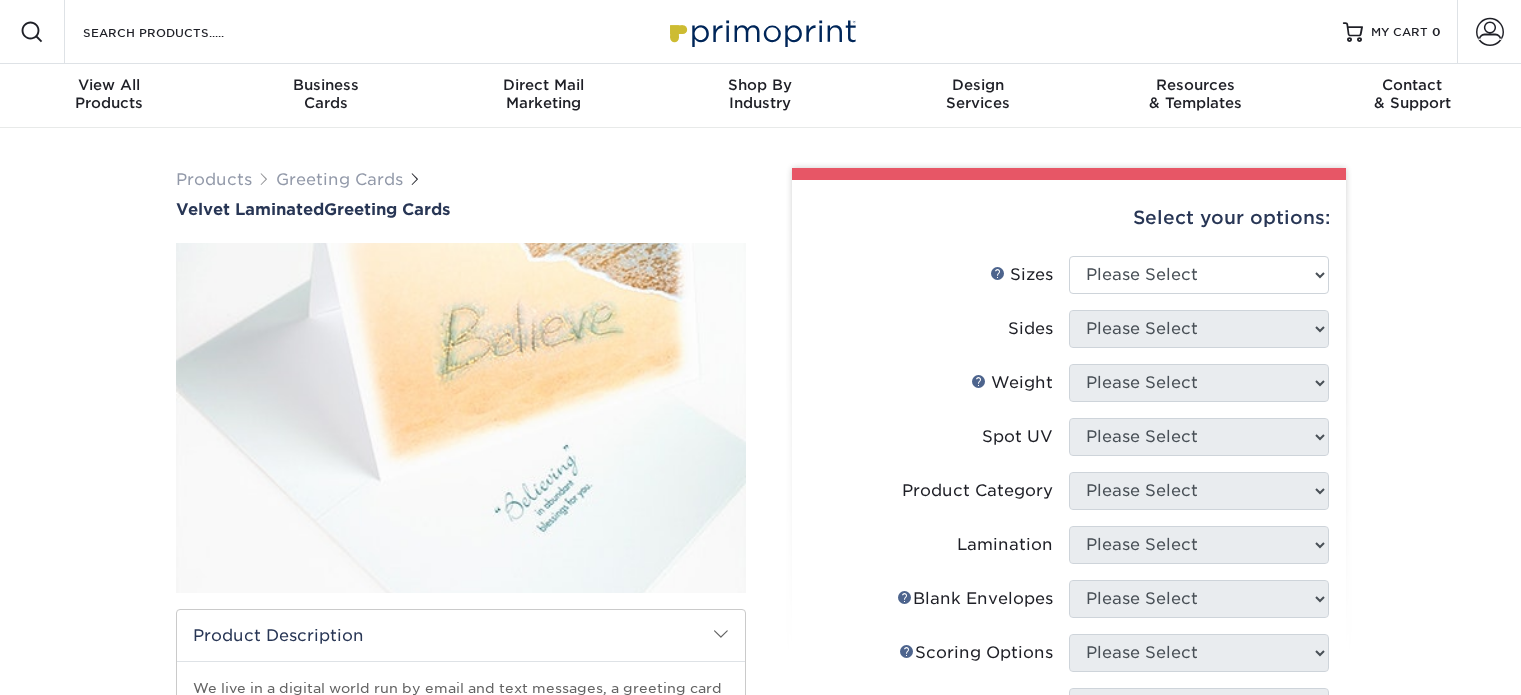 scroll, scrollTop: 0, scrollLeft: 0, axis: both 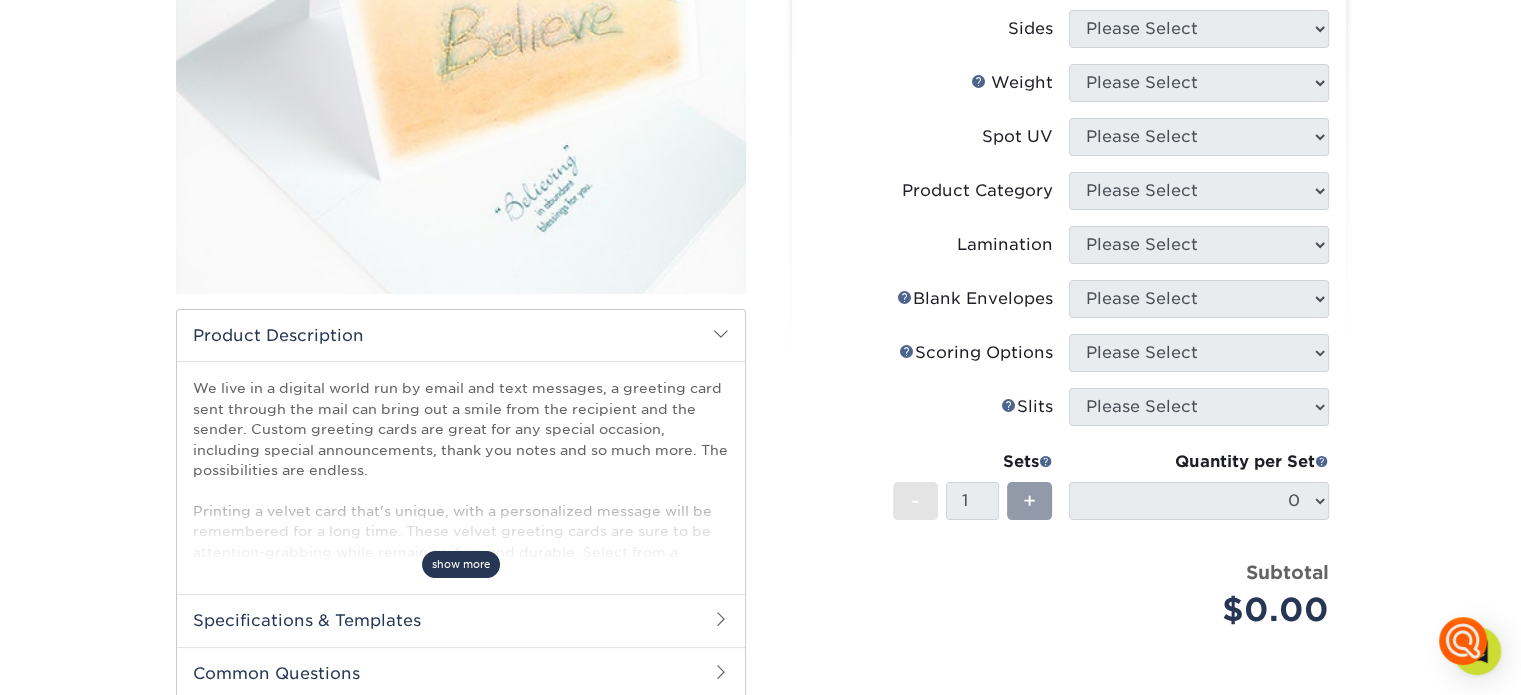 click on "show more" at bounding box center (461, 564) 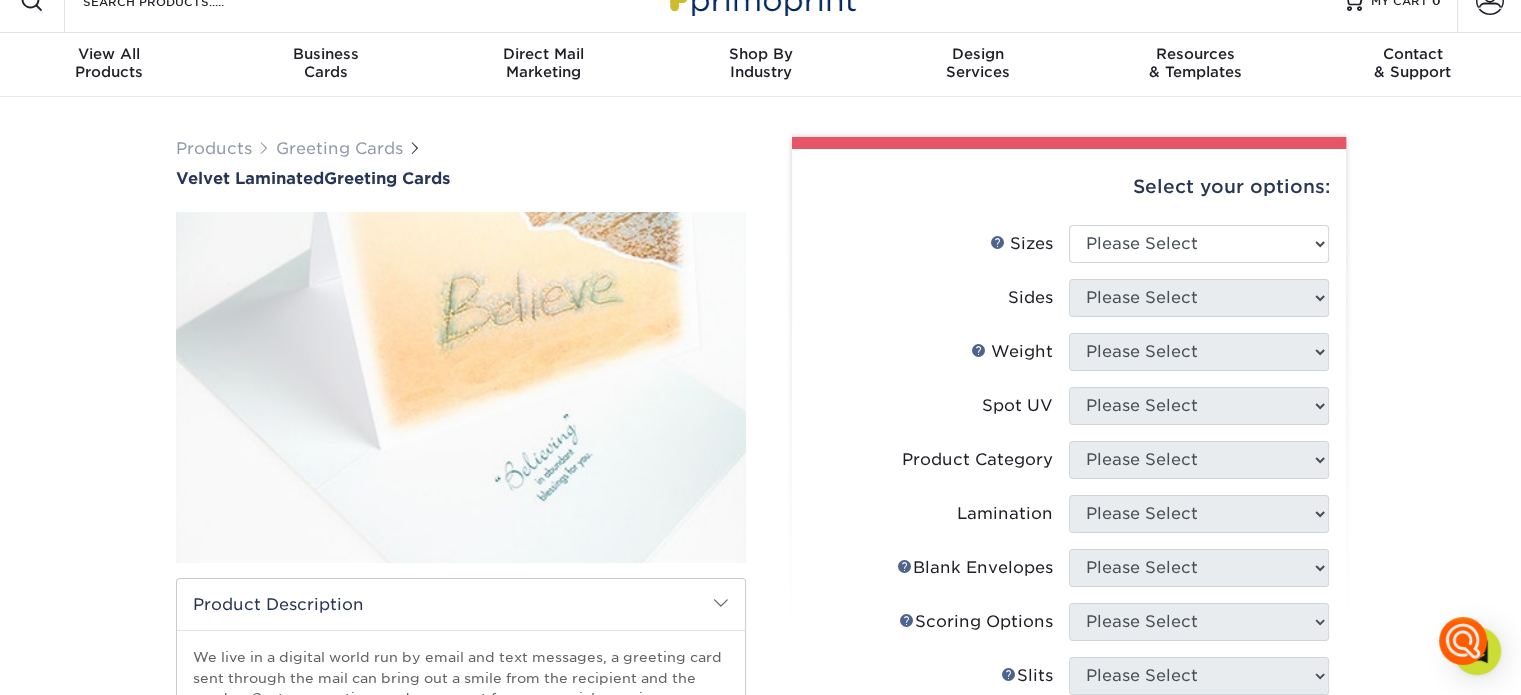 scroll, scrollTop: 0, scrollLeft: 0, axis: both 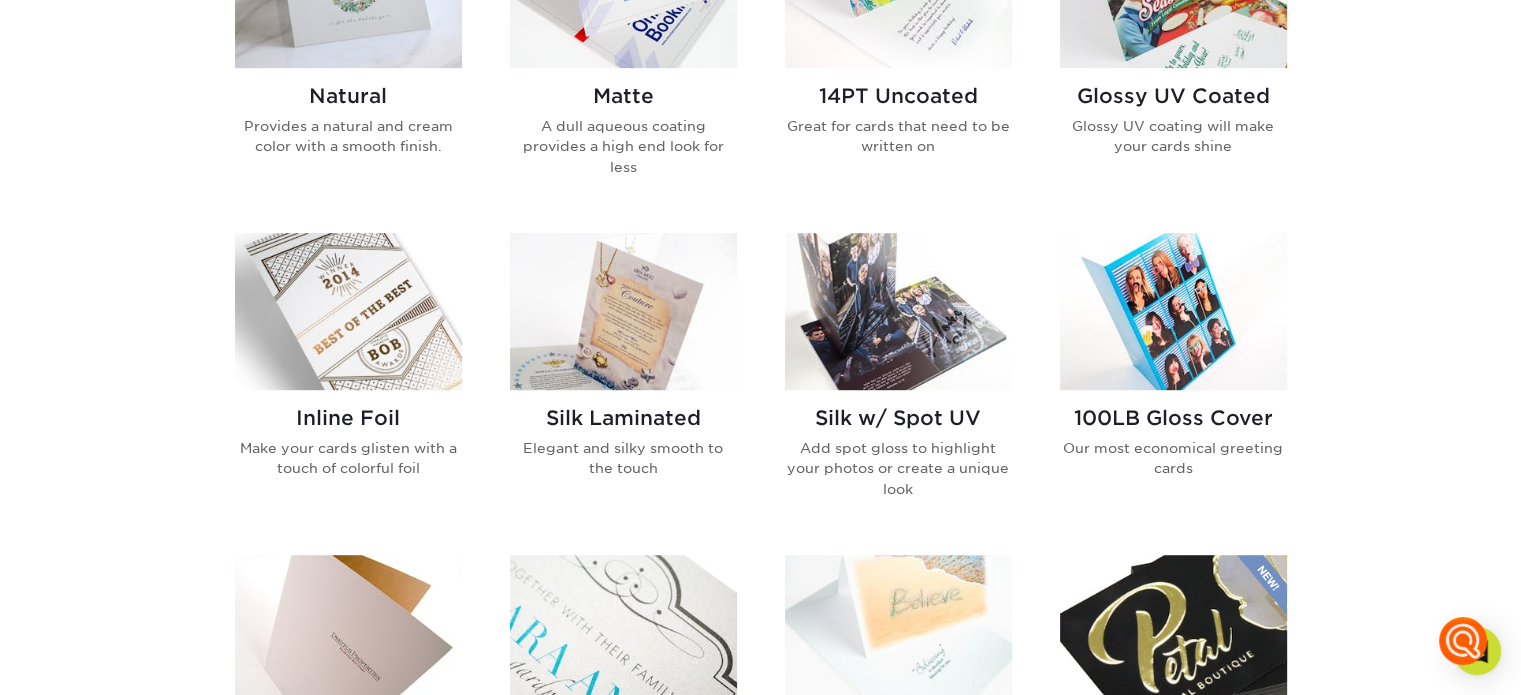 click on "Silk w/ Spot UV" at bounding box center (898, 418) 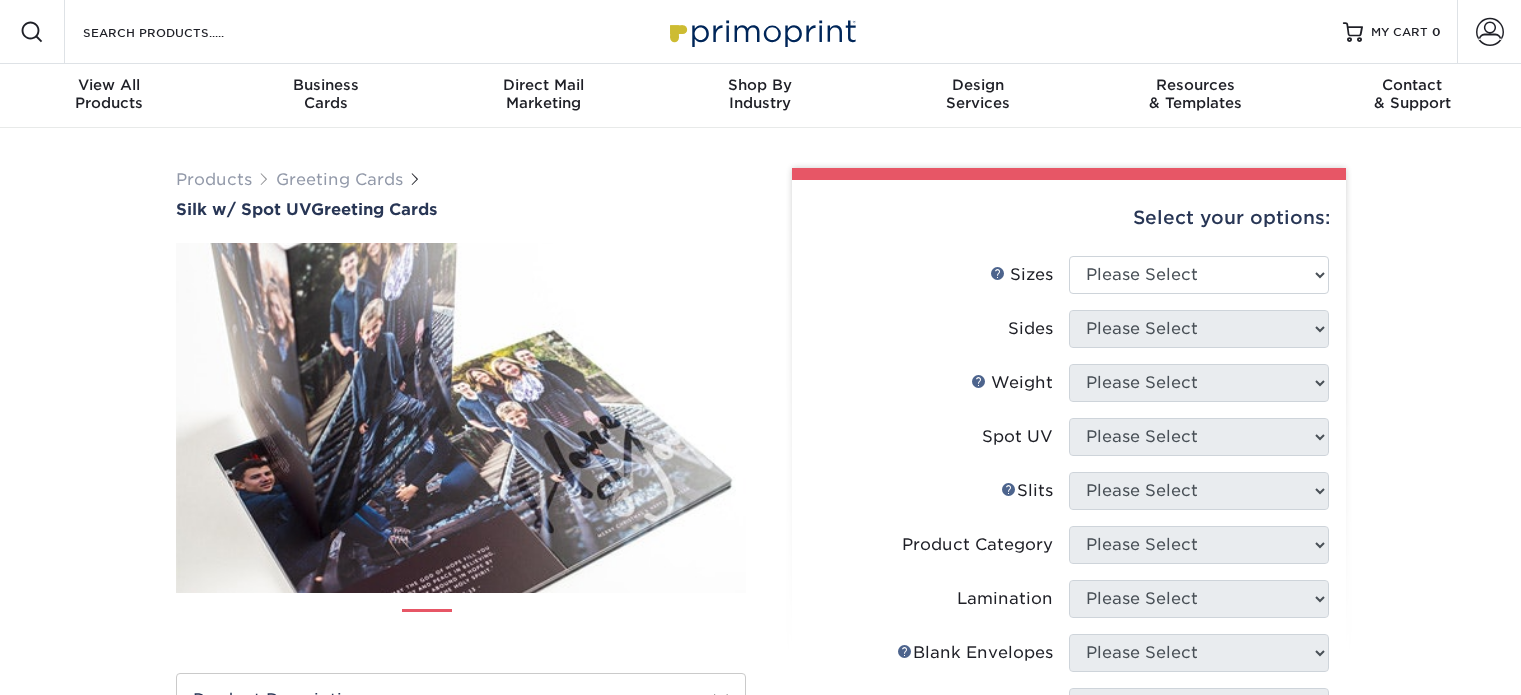 scroll, scrollTop: 0, scrollLeft: 0, axis: both 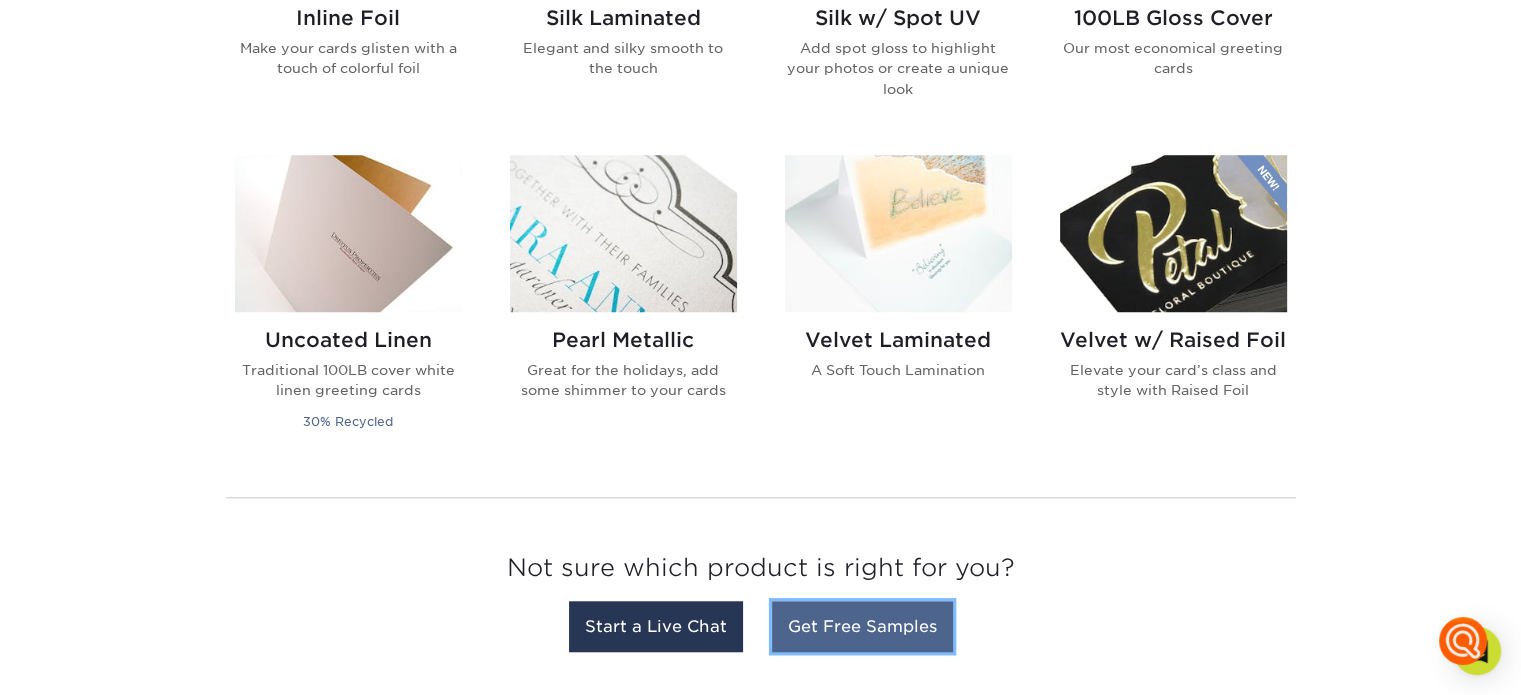 click on "Get Free Samples" at bounding box center [862, 626] 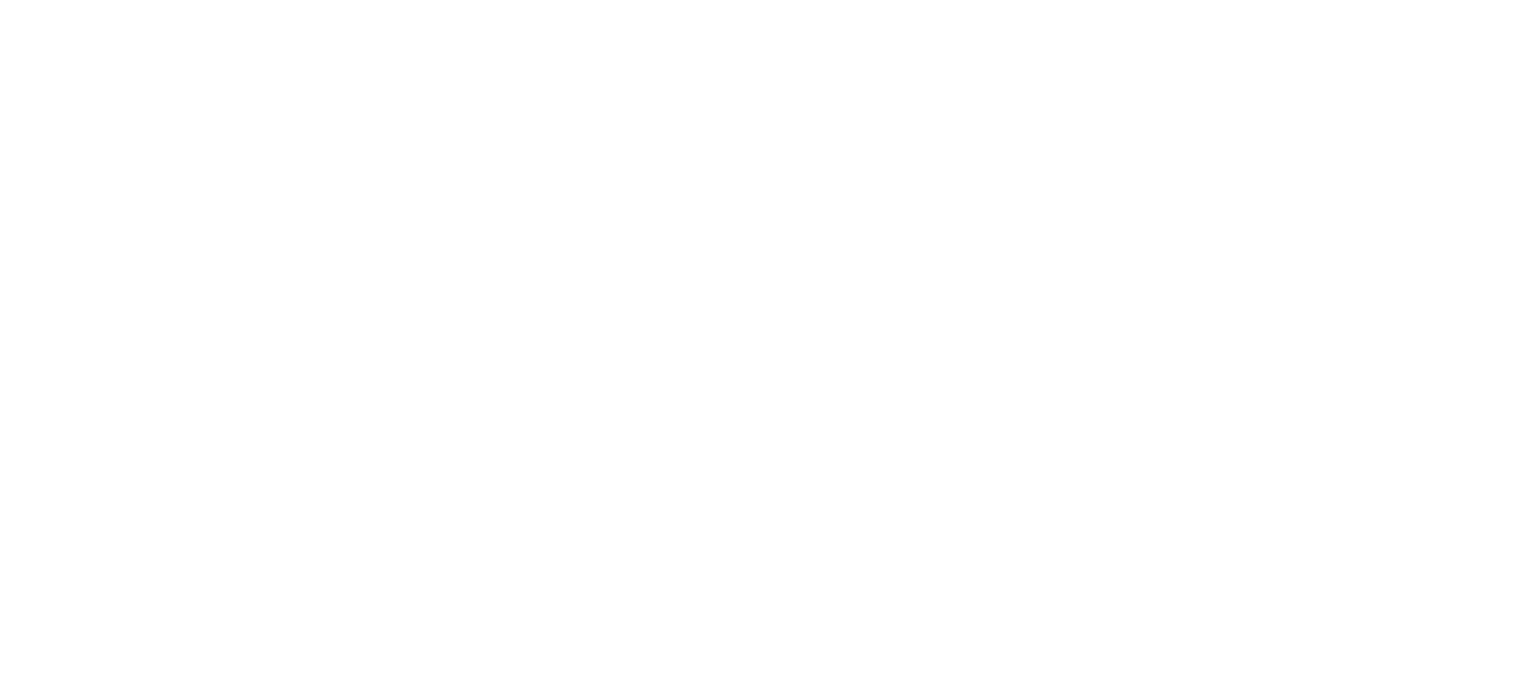 scroll, scrollTop: 0, scrollLeft: 0, axis: both 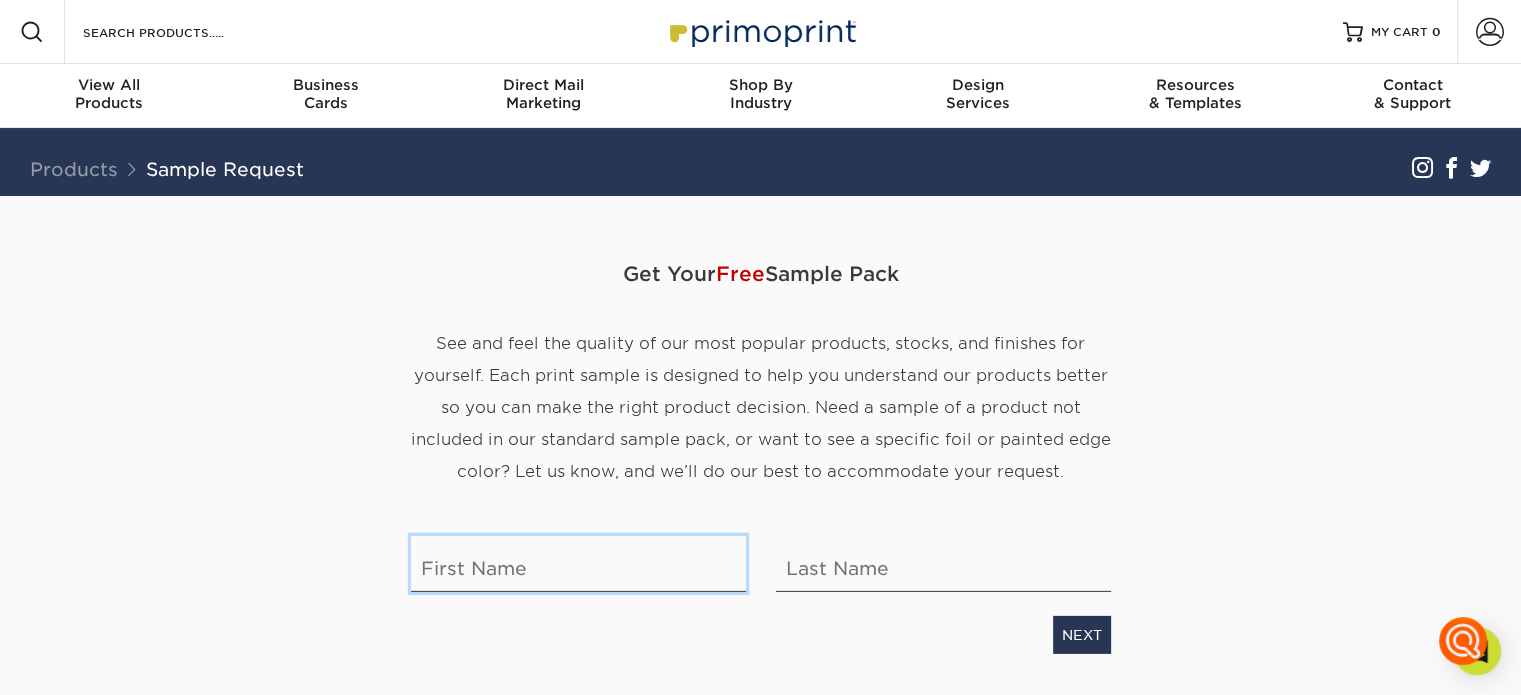 click at bounding box center [578, 564] 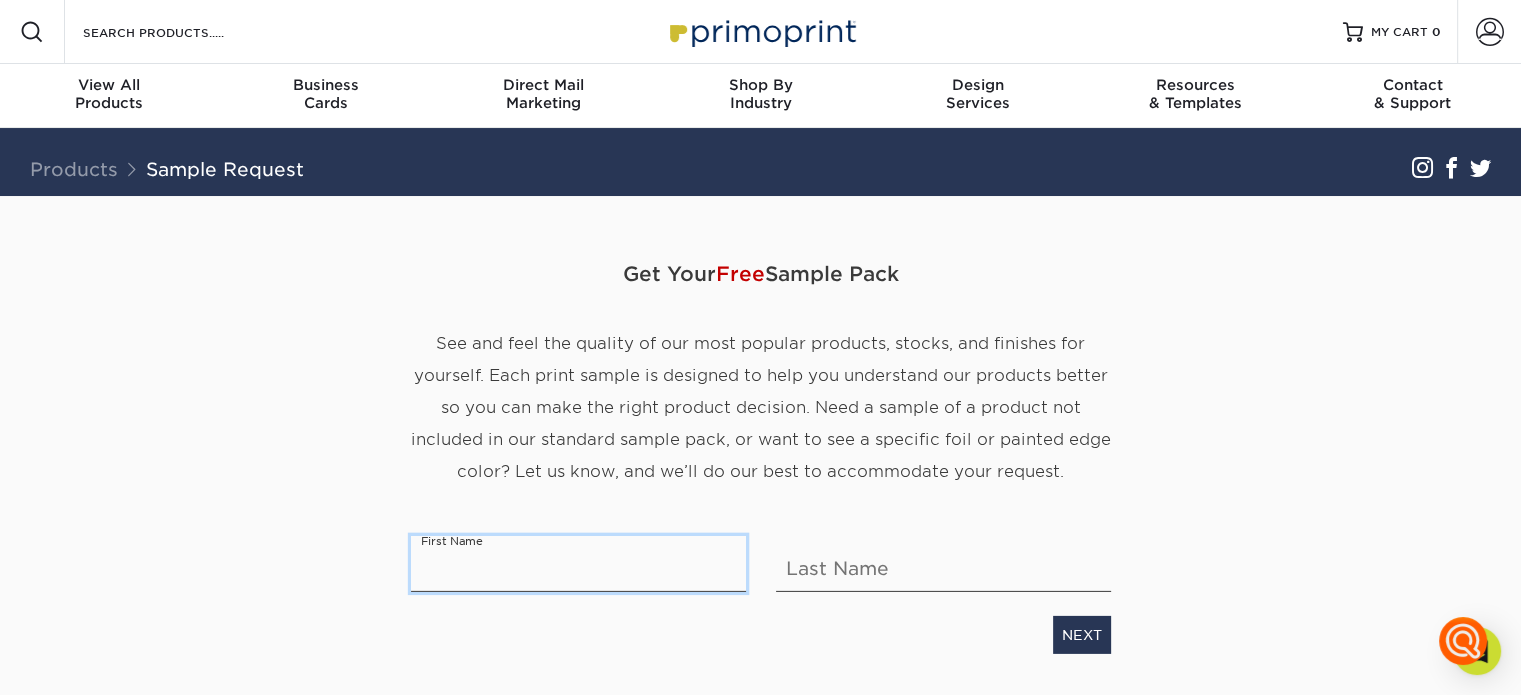 type on "m" 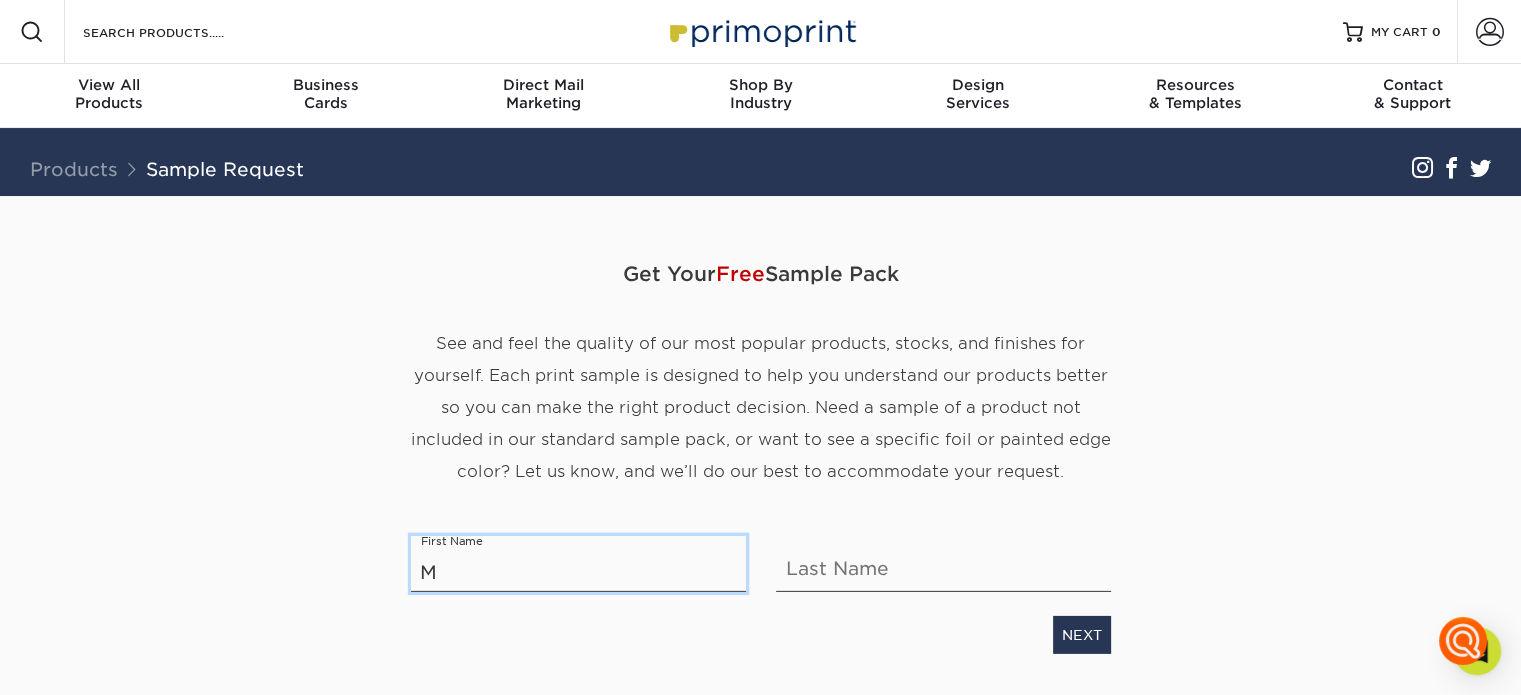 type on "M" 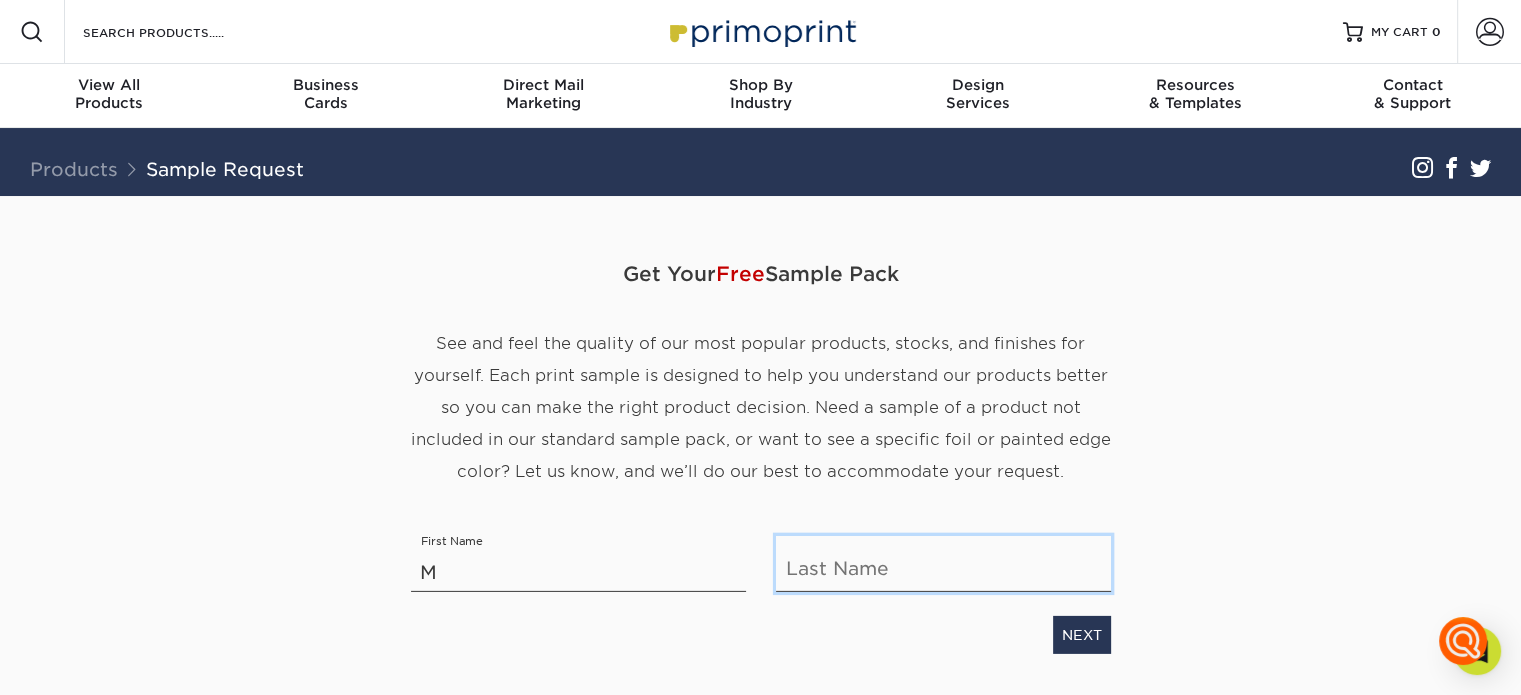 click at bounding box center [943, 564] 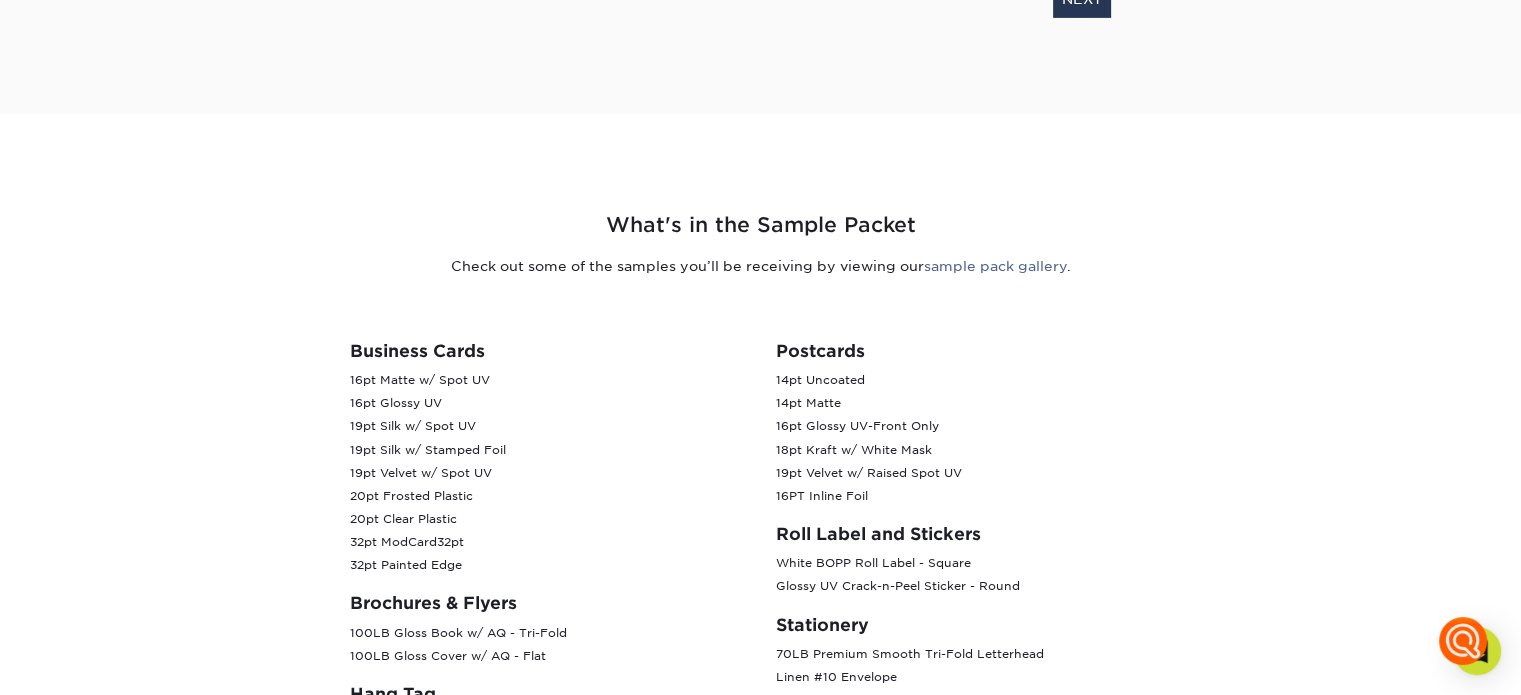 scroll, scrollTop: 600, scrollLeft: 0, axis: vertical 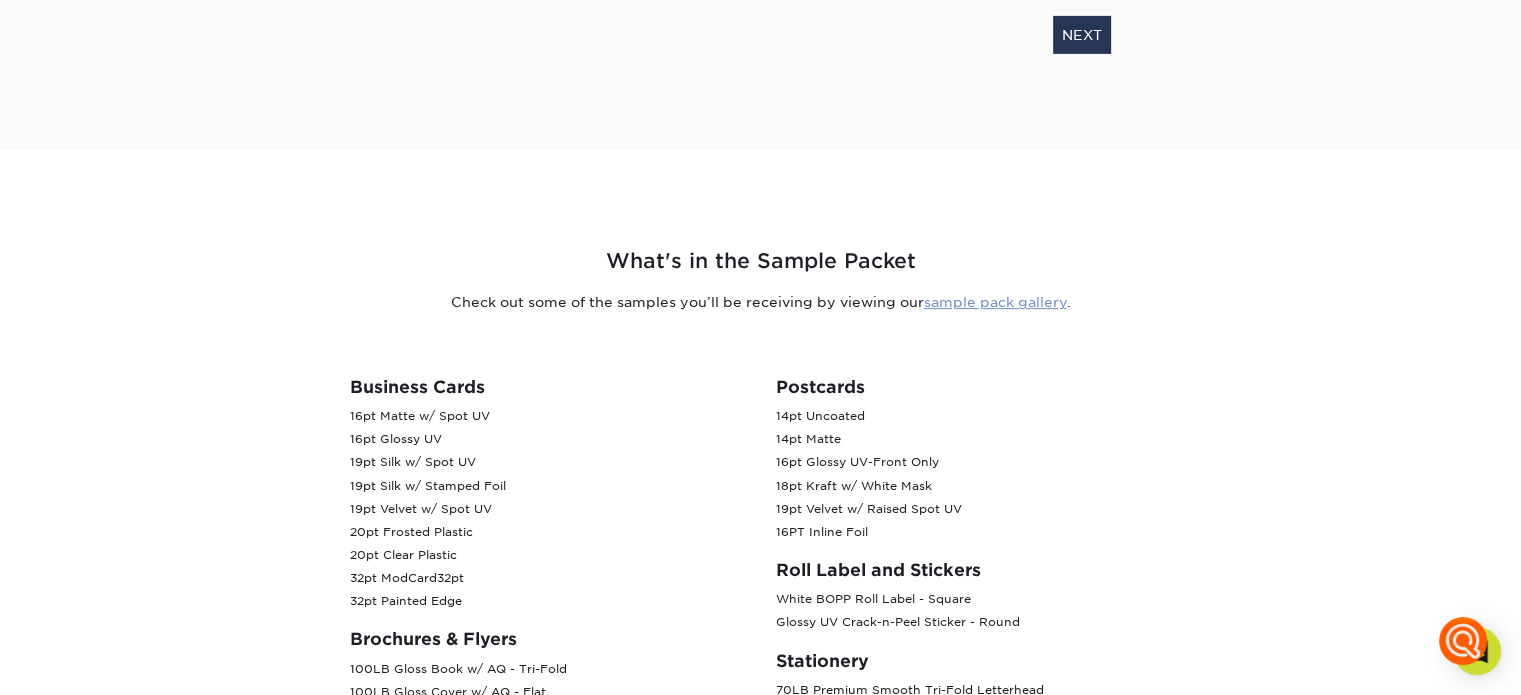 type on "Hampton" 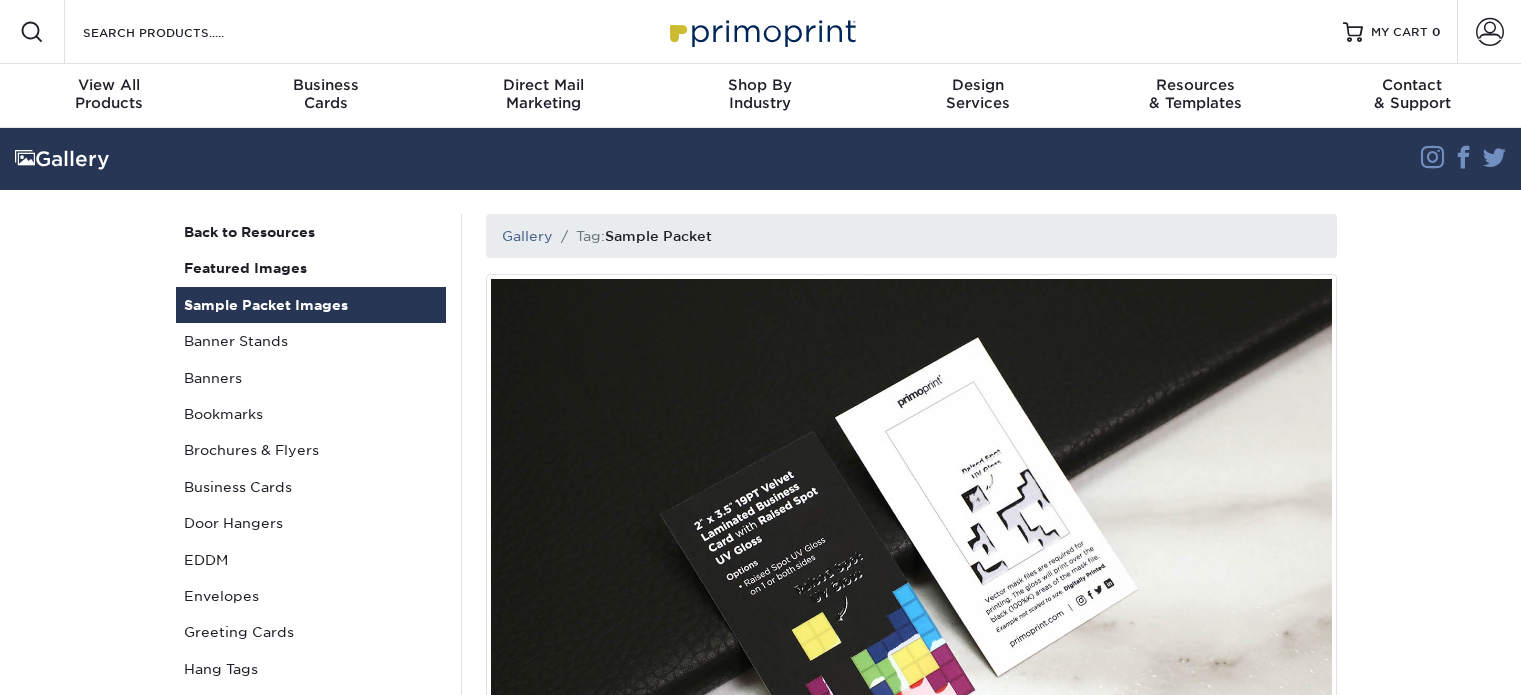 scroll, scrollTop: 0, scrollLeft: 0, axis: both 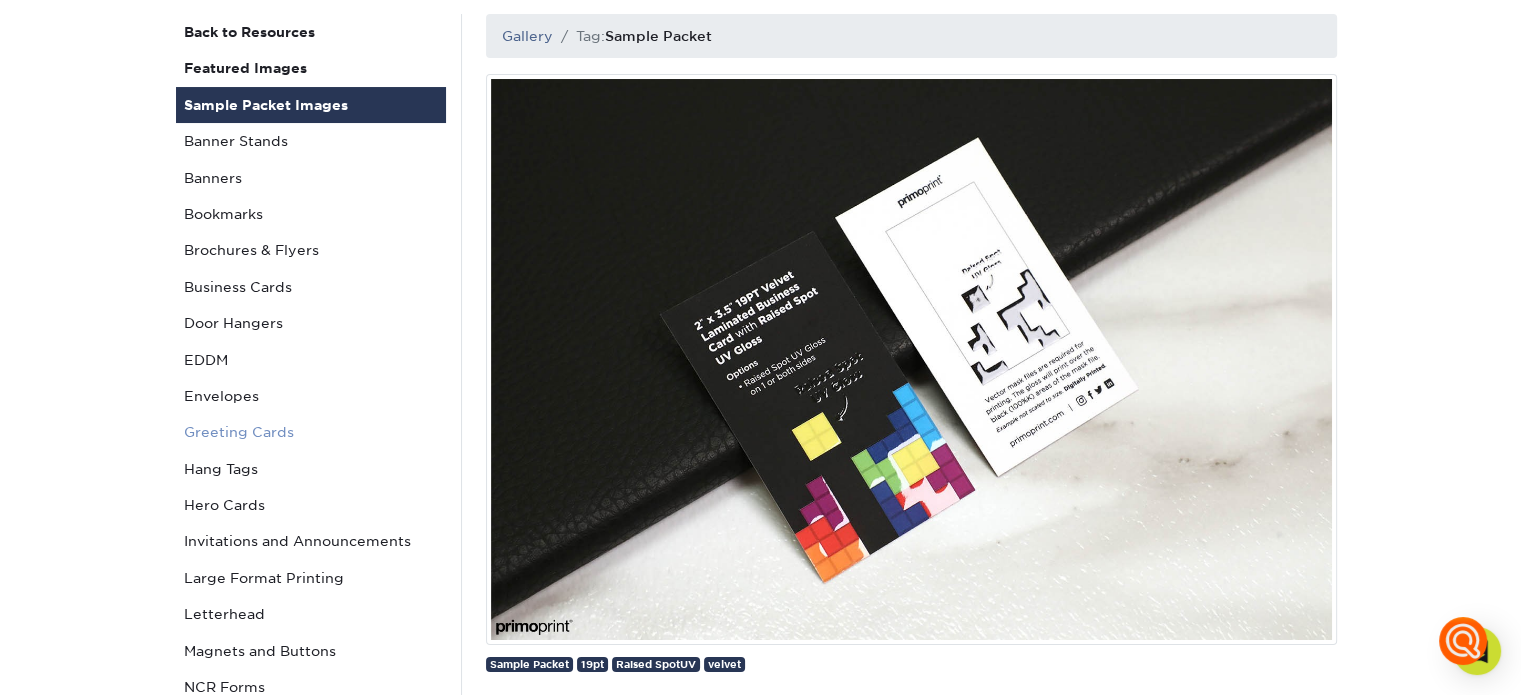 click on "Greeting Cards" at bounding box center (311, 432) 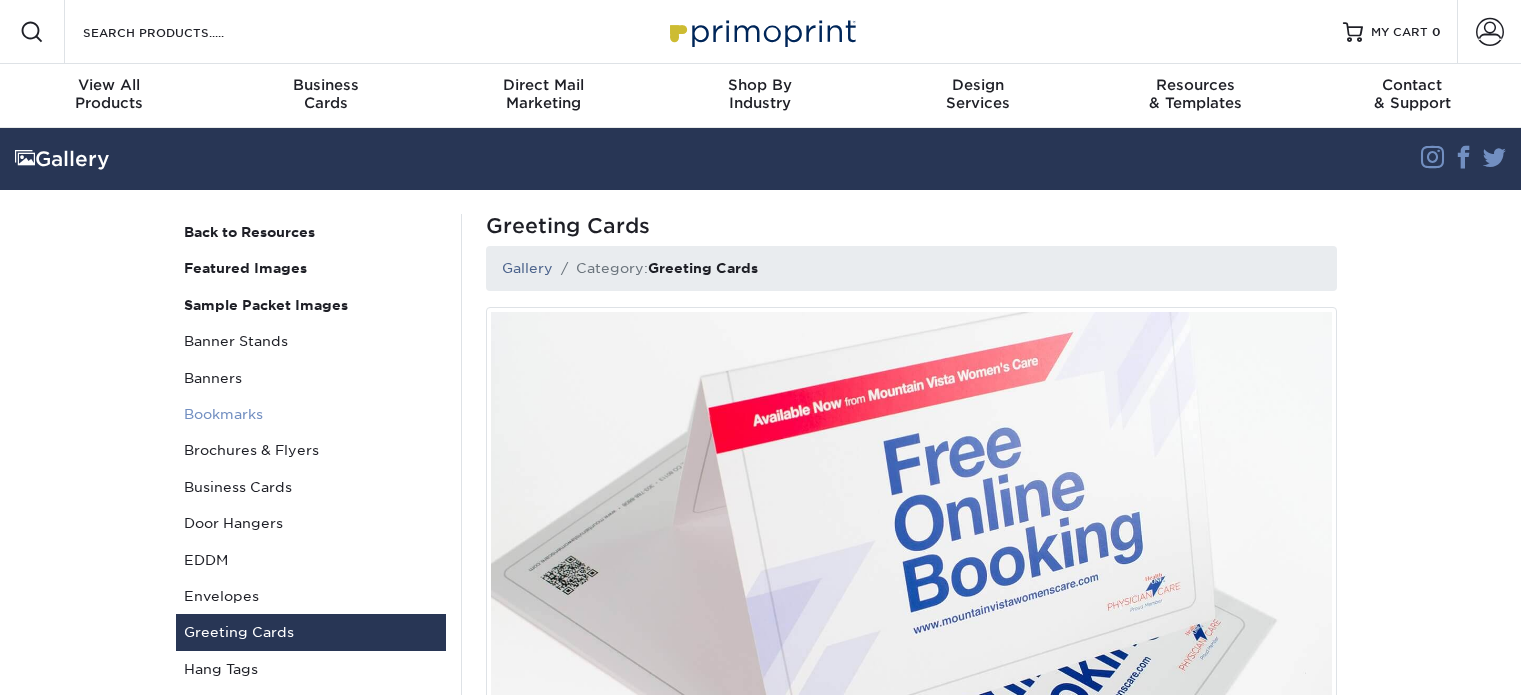 scroll, scrollTop: 0, scrollLeft: 0, axis: both 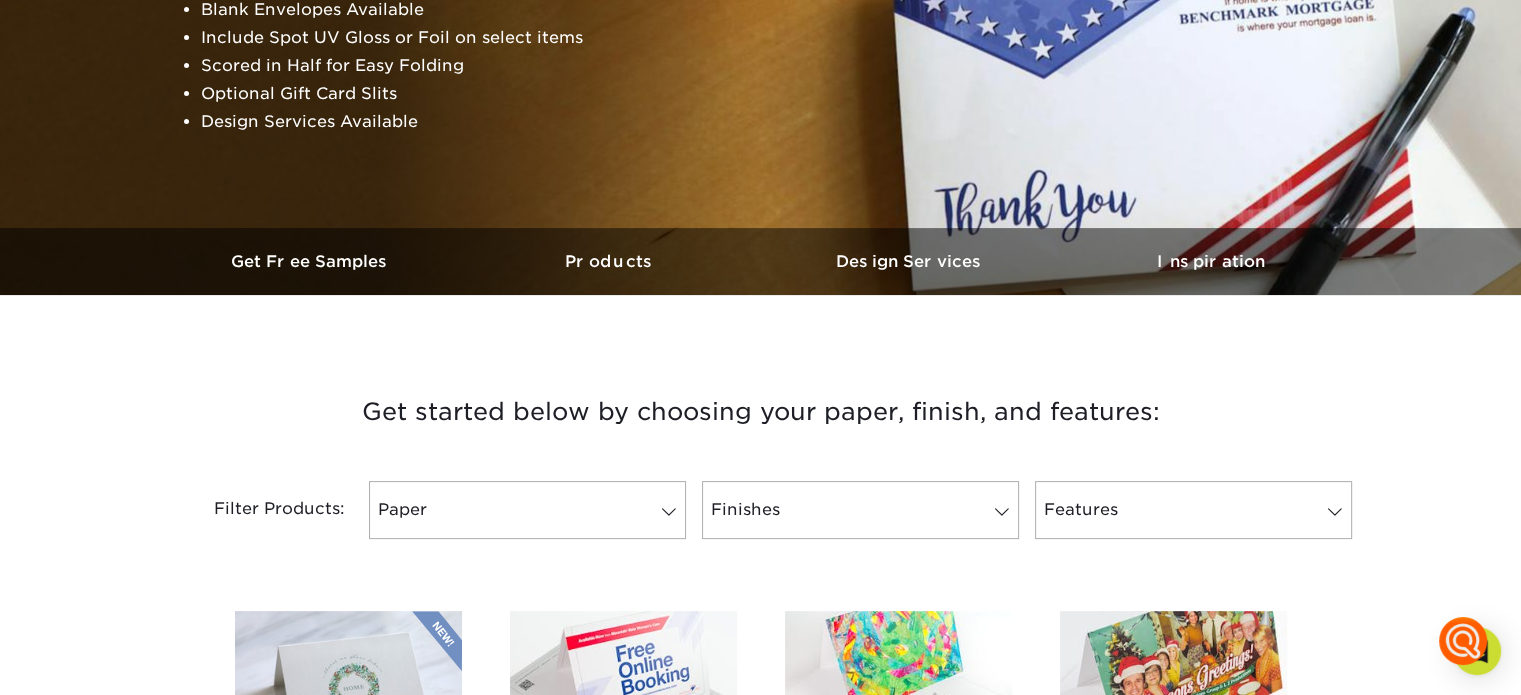 click at bounding box center (1463, 641) 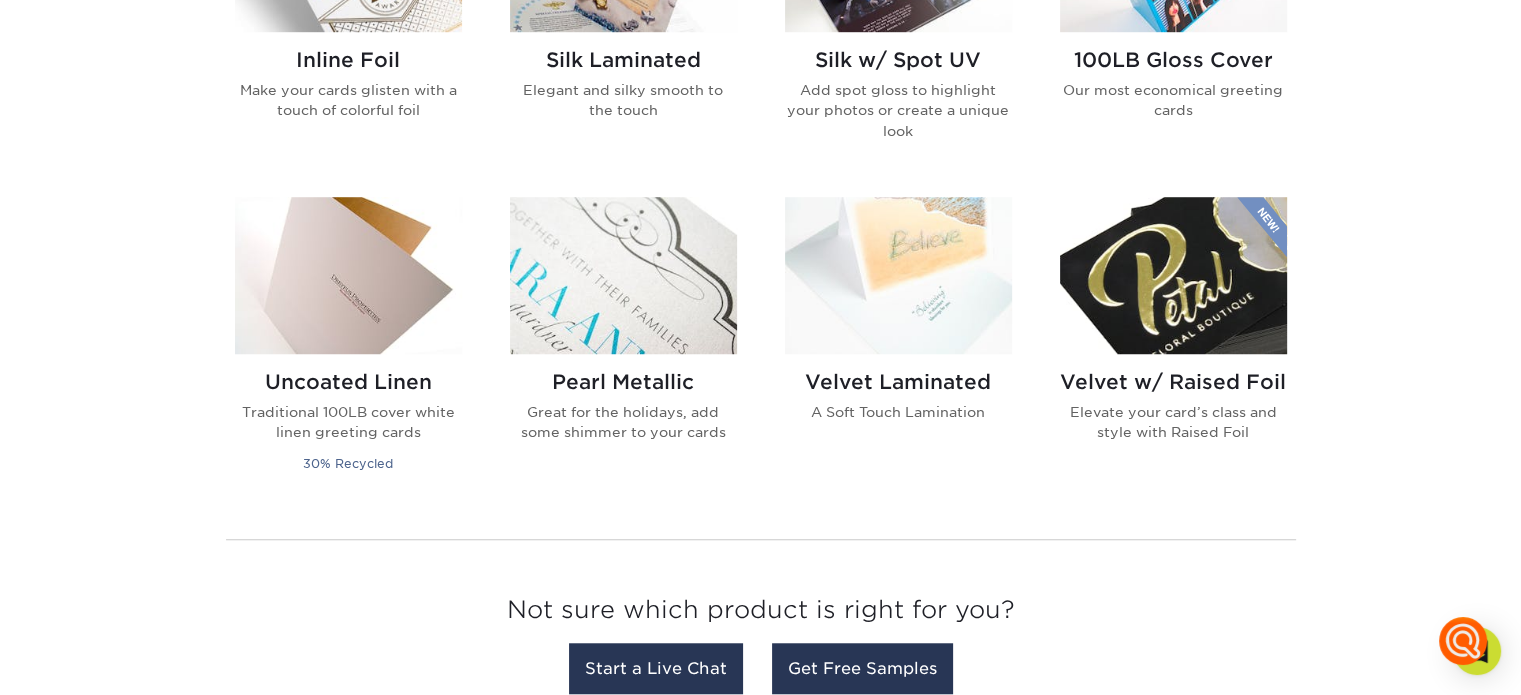 scroll, scrollTop: 1600, scrollLeft: 0, axis: vertical 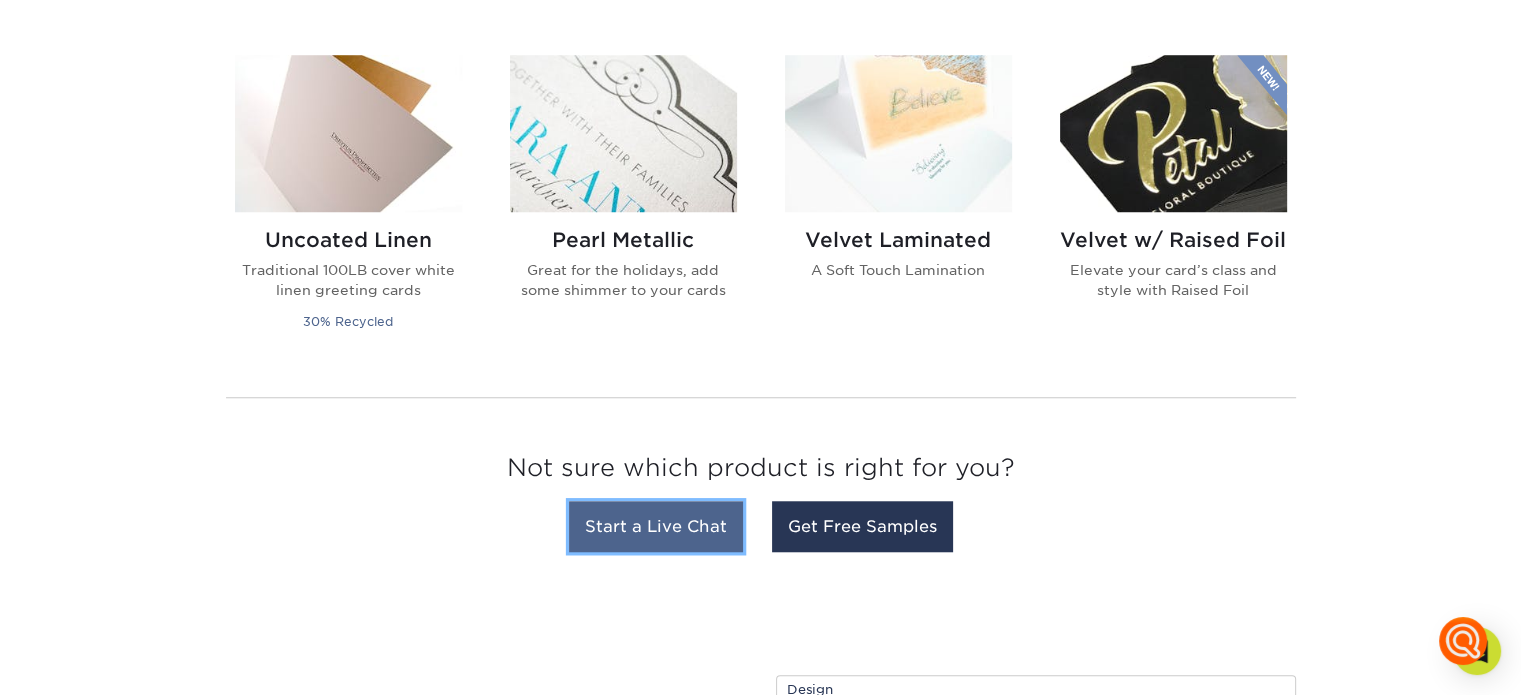 click on "Start a Live Chat" at bounding box center (656, 526) 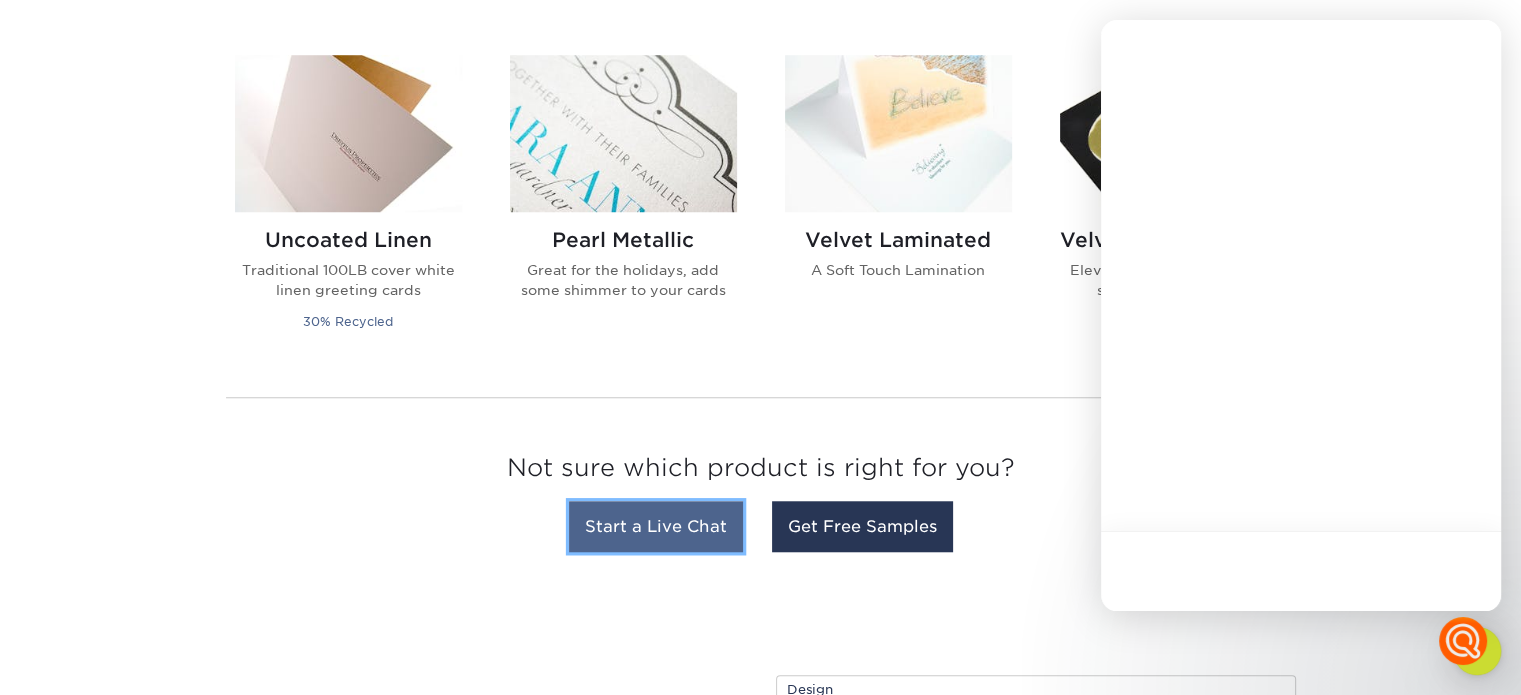 scroll, scrollTop: 0, scrollLeft: 0, axis: both 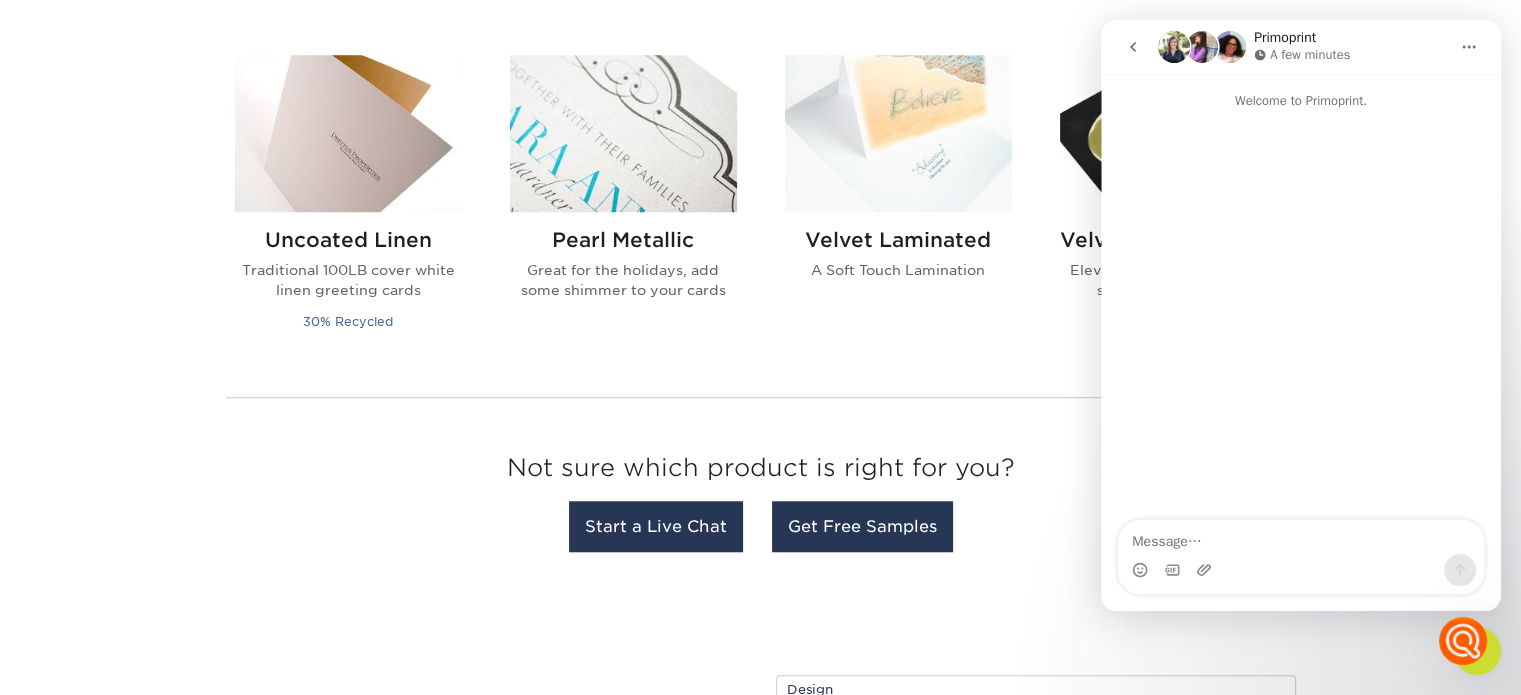 click at bounding box center (1301, 537) 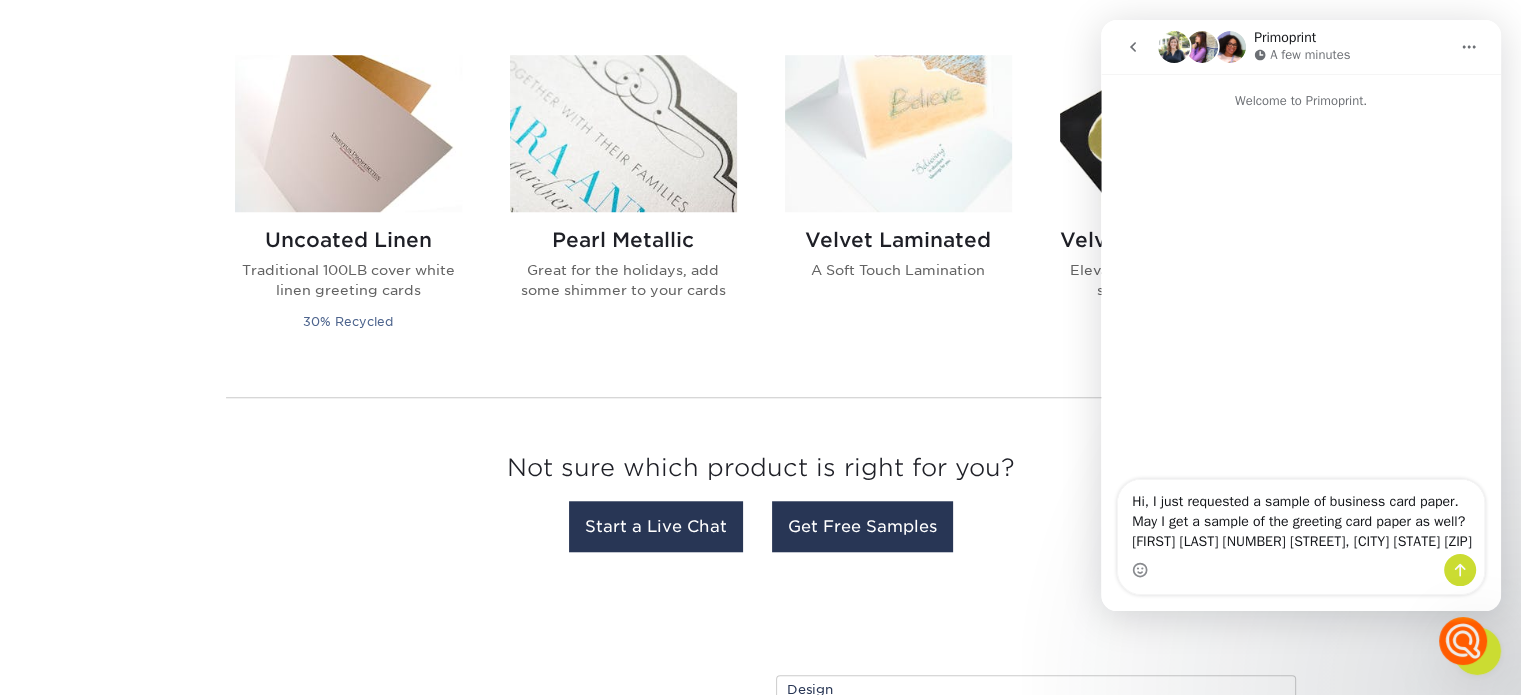 type on "Hi, I just requested a sample of business card paper. May I get a sample of the greeting card paper as well? [FIRST] [LAST] [NUMBER] [STREET], [CITY] [STATE] [ZIP]" 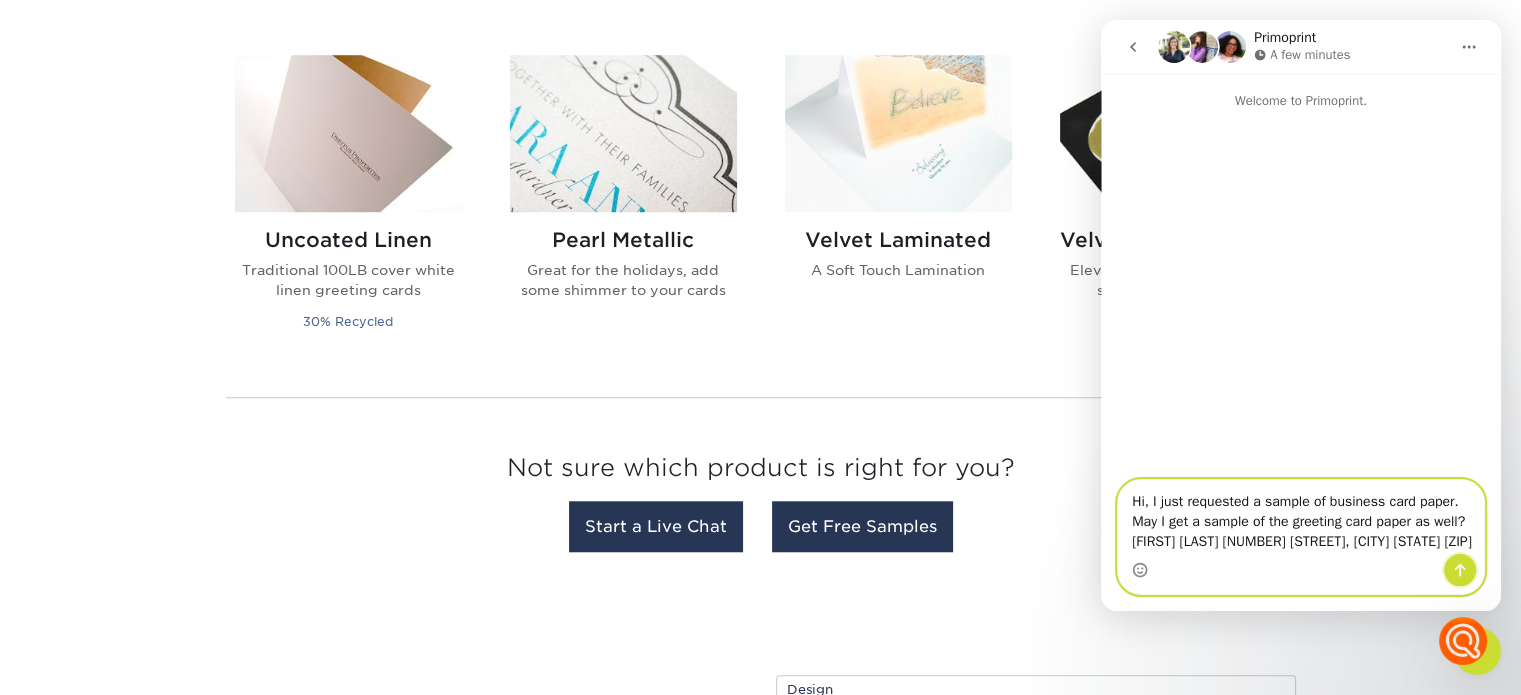 click at bounding box center (1460, 570) 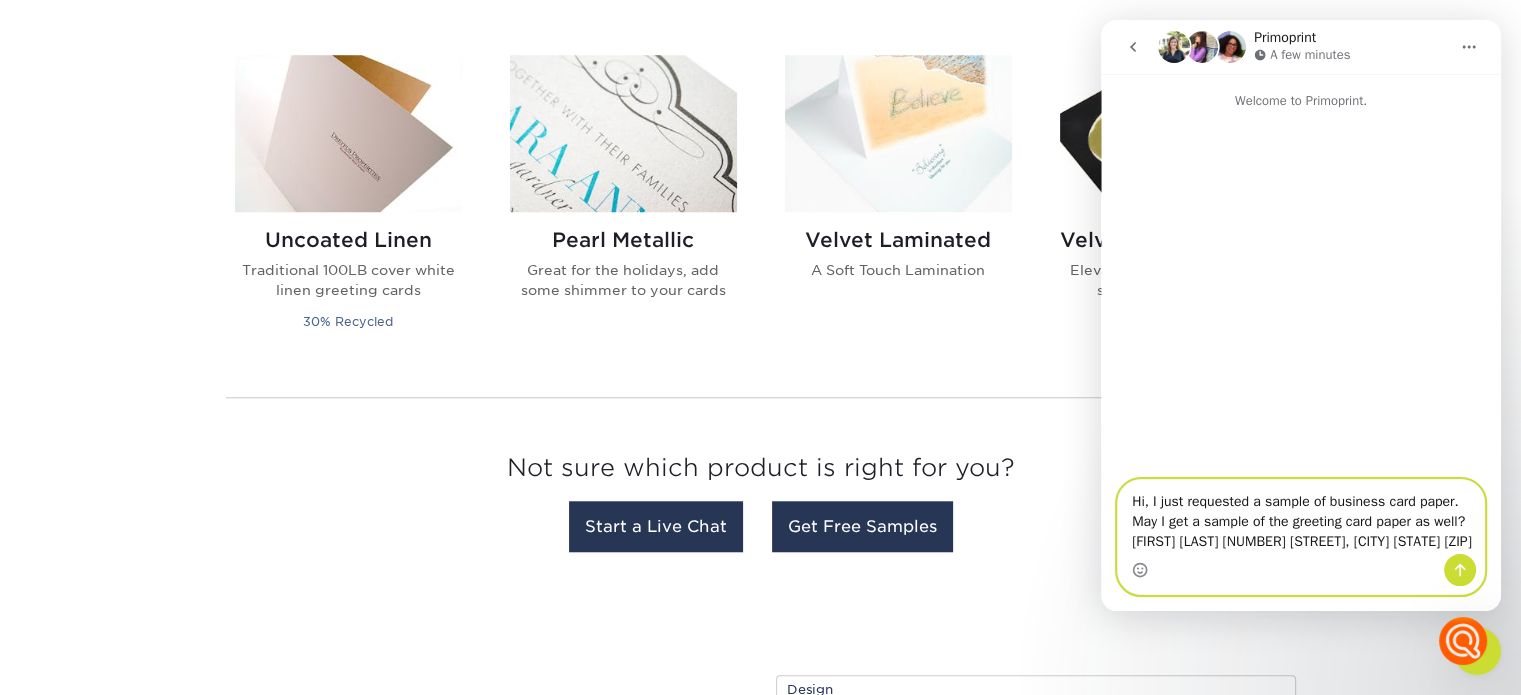 type 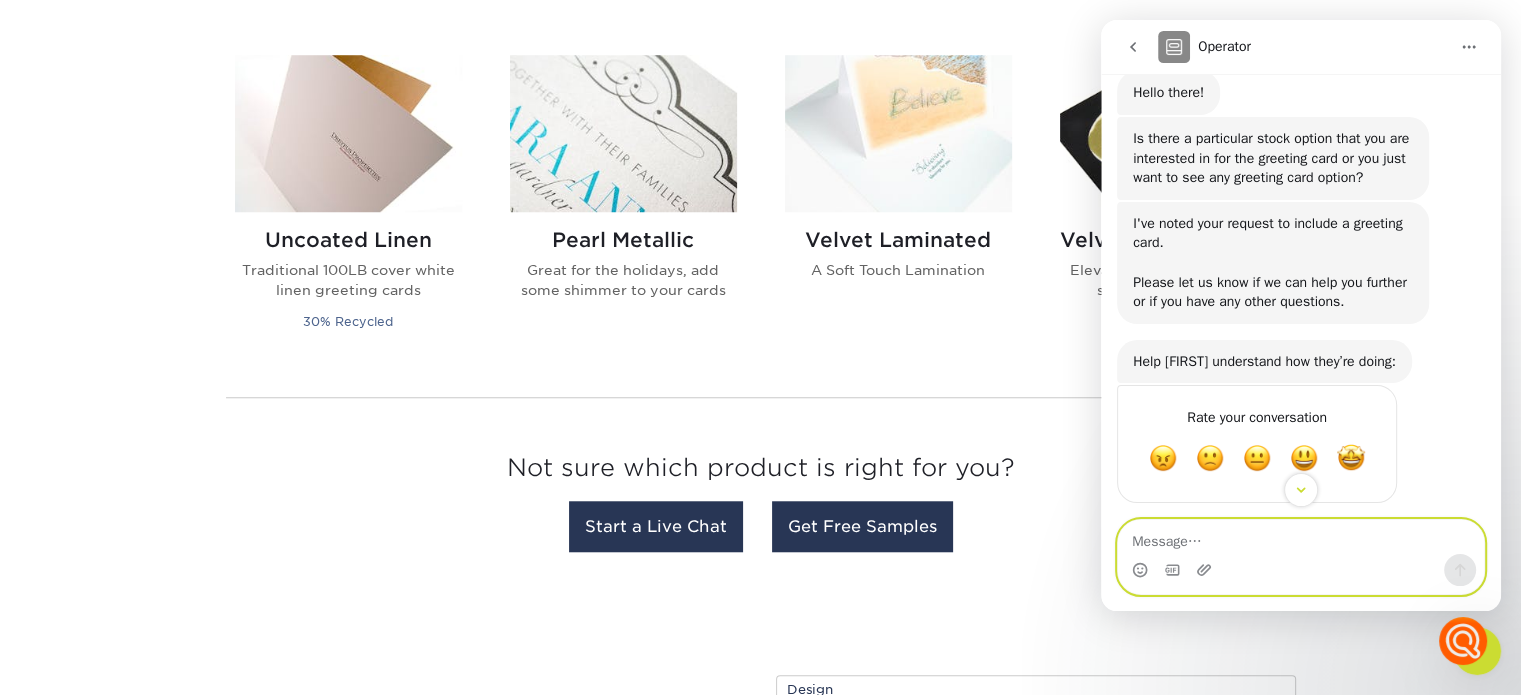 scroll, scrollTop: 186, scrollLeft: 0, axis: vertical 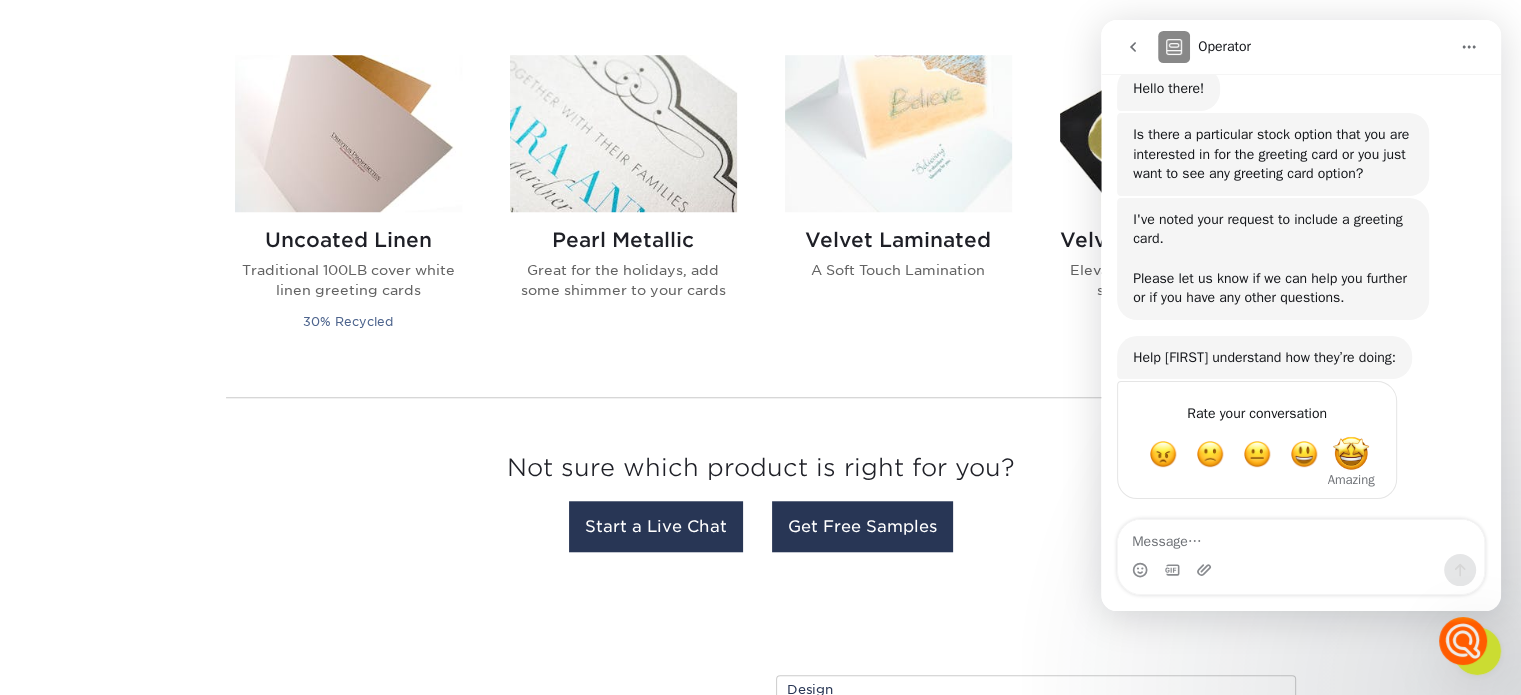 click at bounding box center [1351, 454] 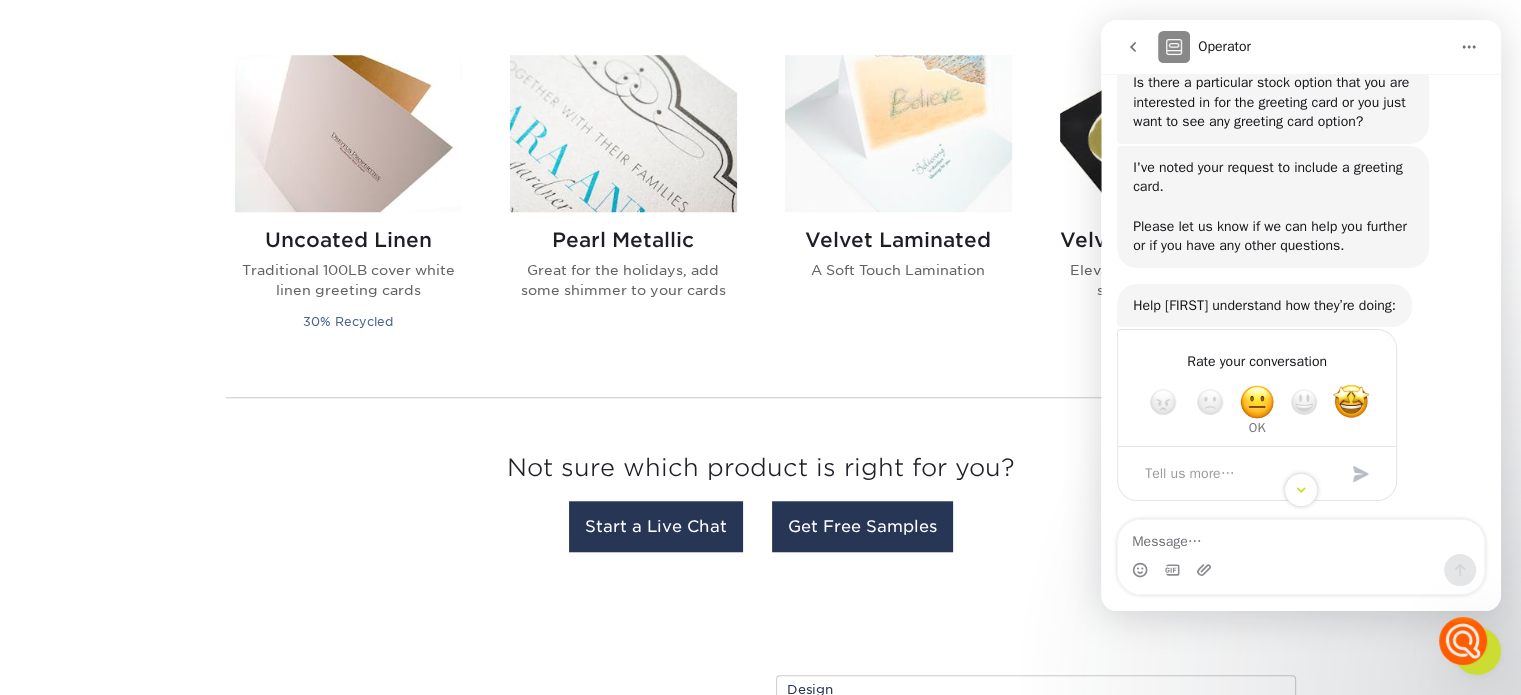 scroll, scrollTop: 240, scrollLeft: 0, axis: vertical 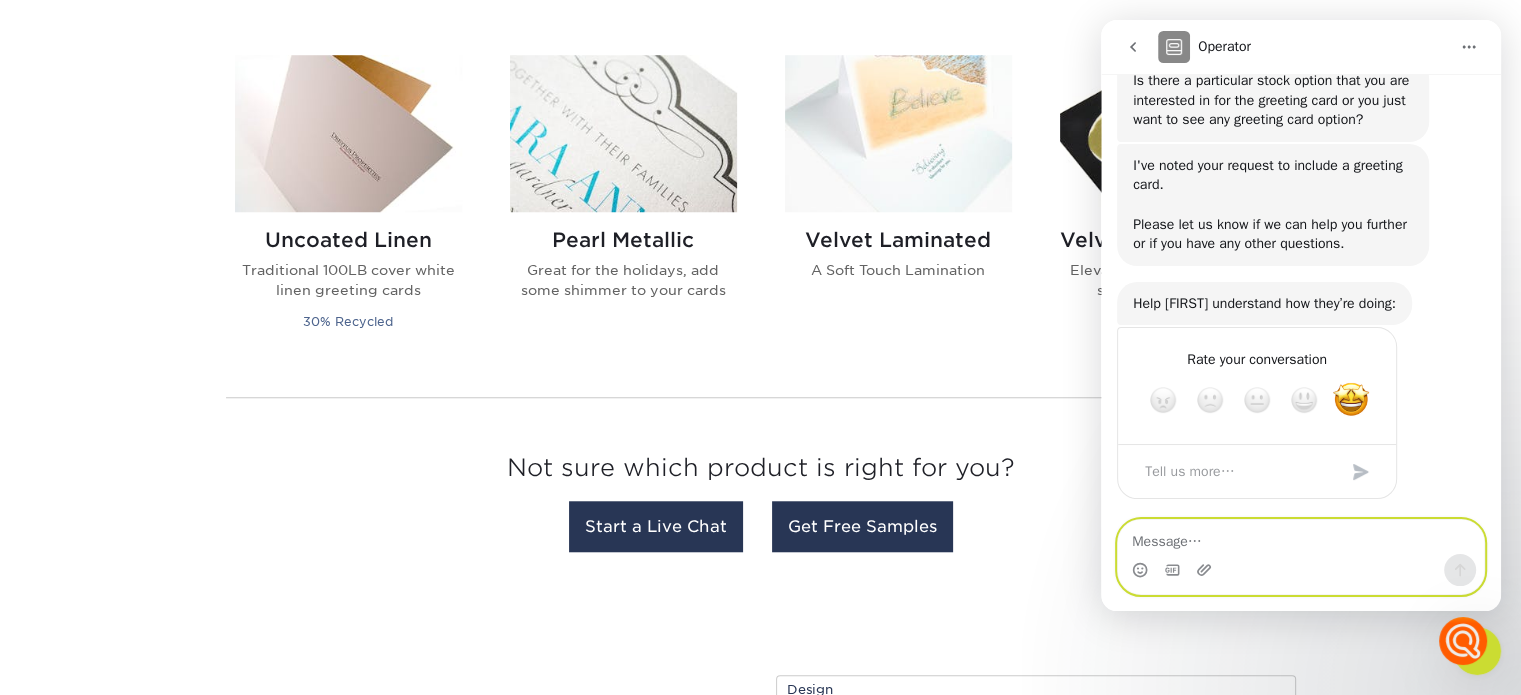 click at bounding box center (1301, 537) 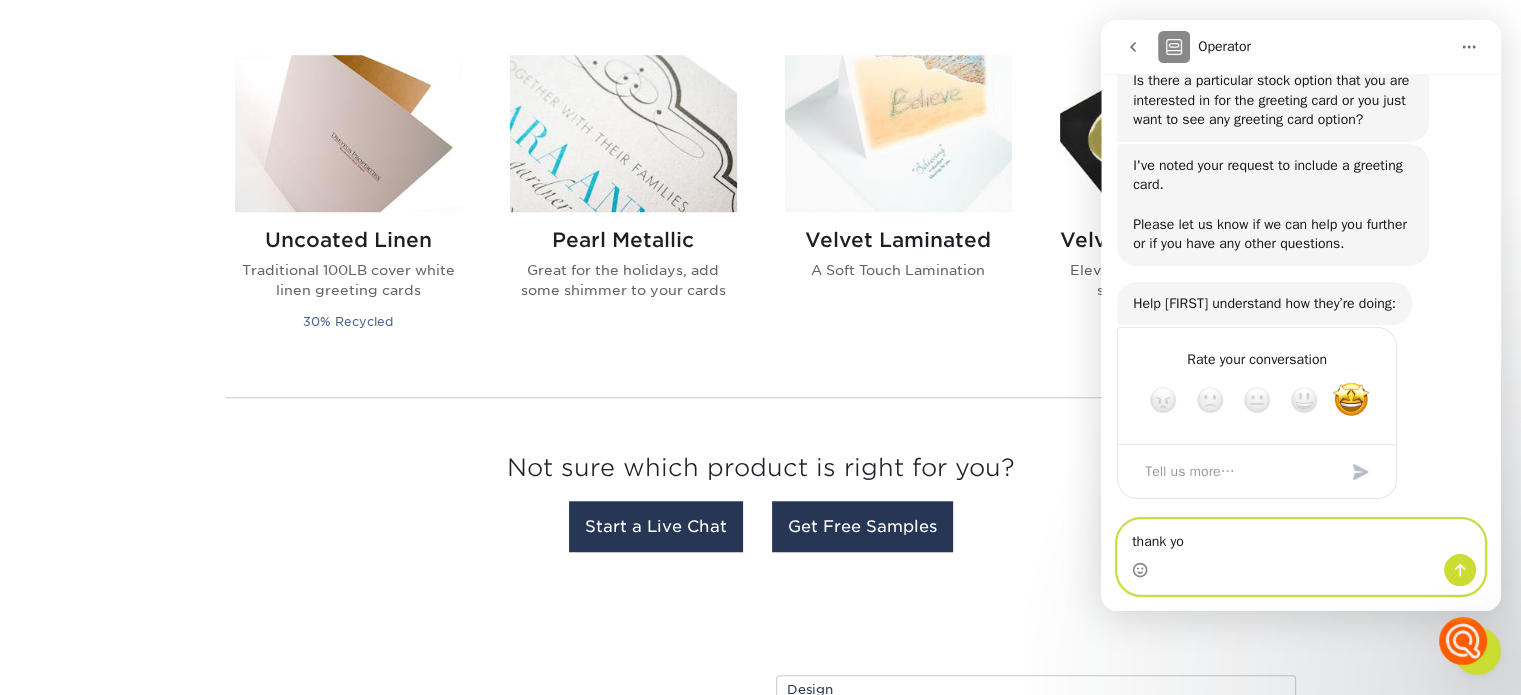 type on "thank you" 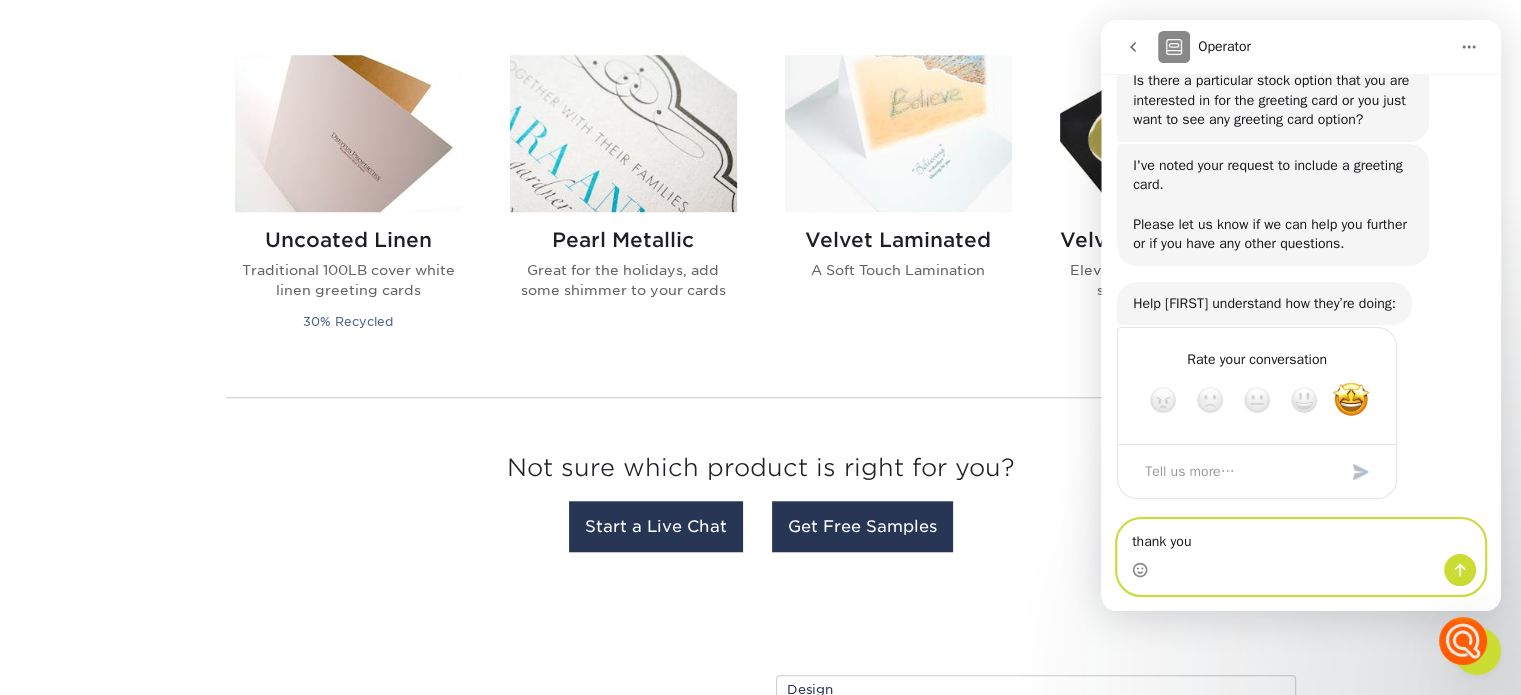 type 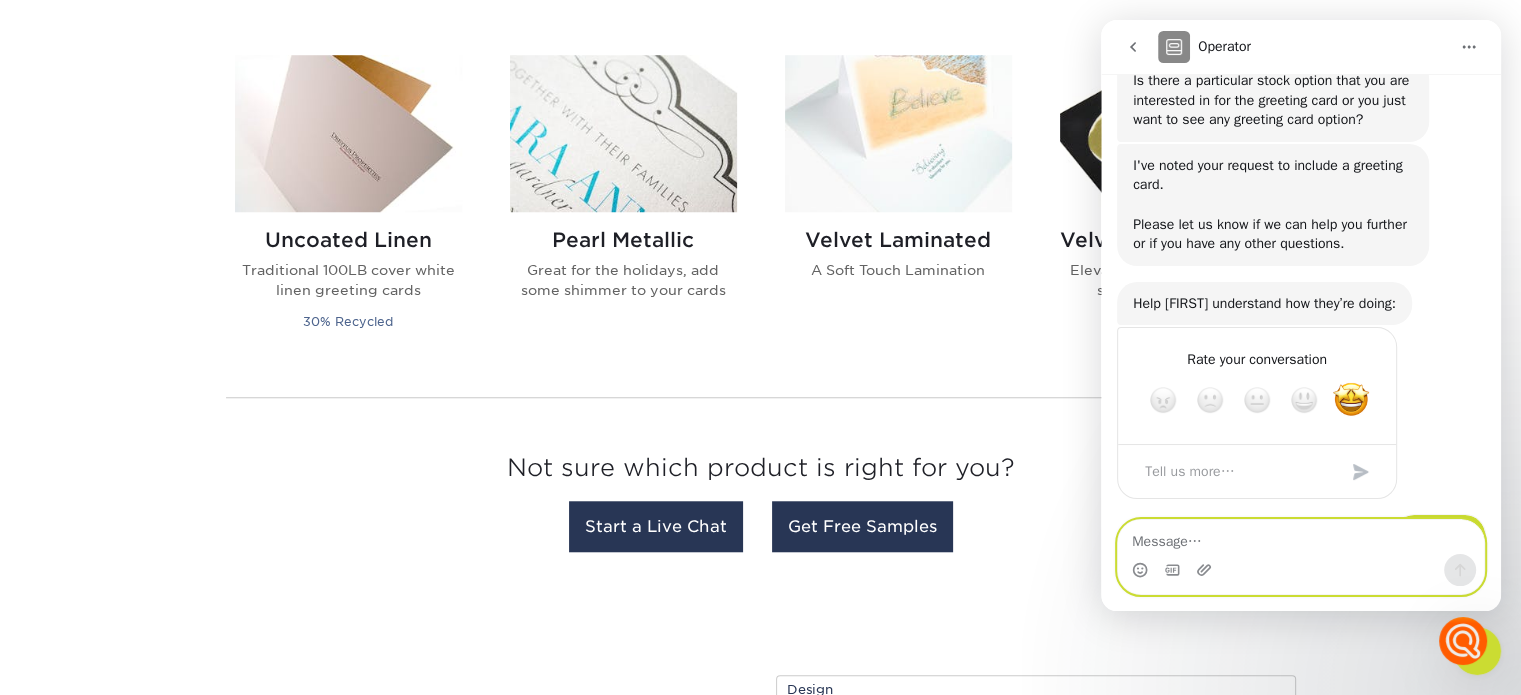 scroll, scrollTop: 300, scrollLeft: 0, axis: vertical 